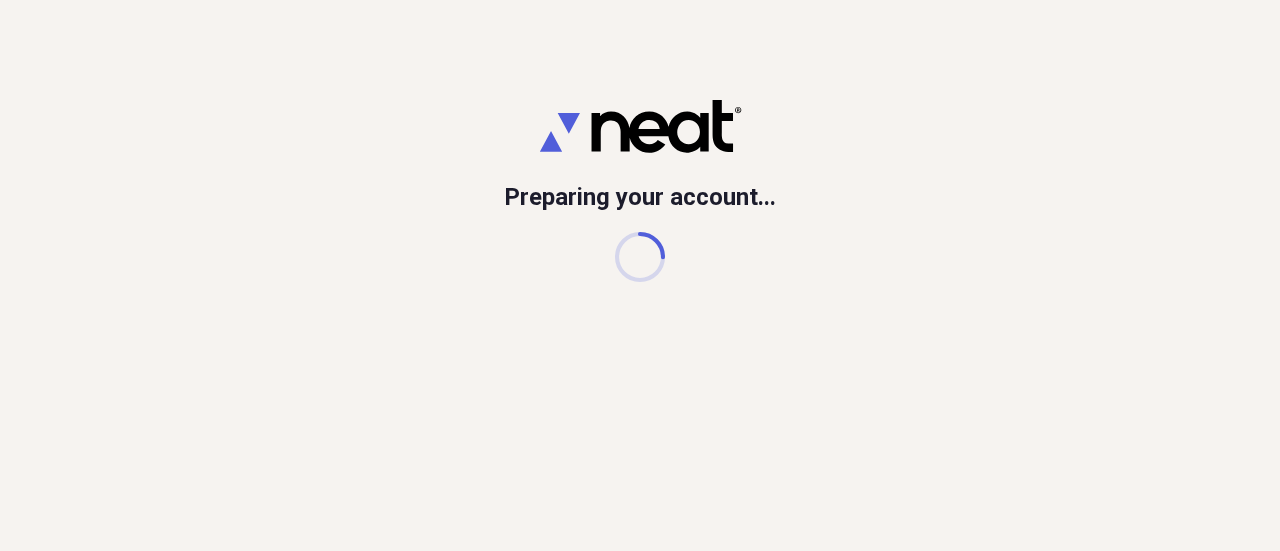 scroll, scrollTop: 0, scrollLeft: 0, axis: both 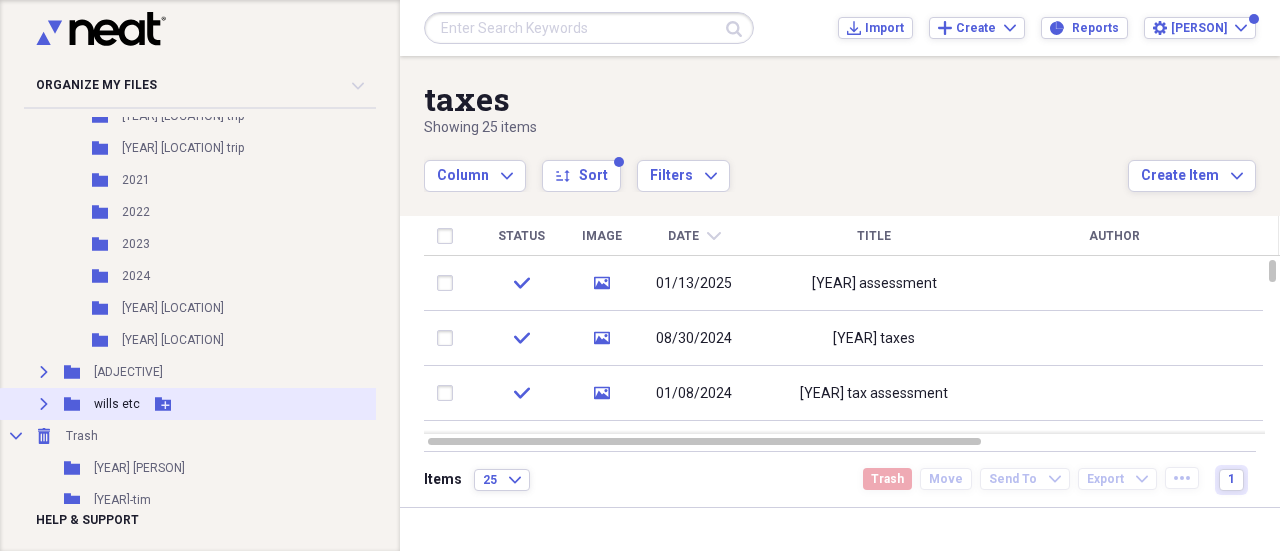 click on "wills etc" at bounding box center [117, 404] 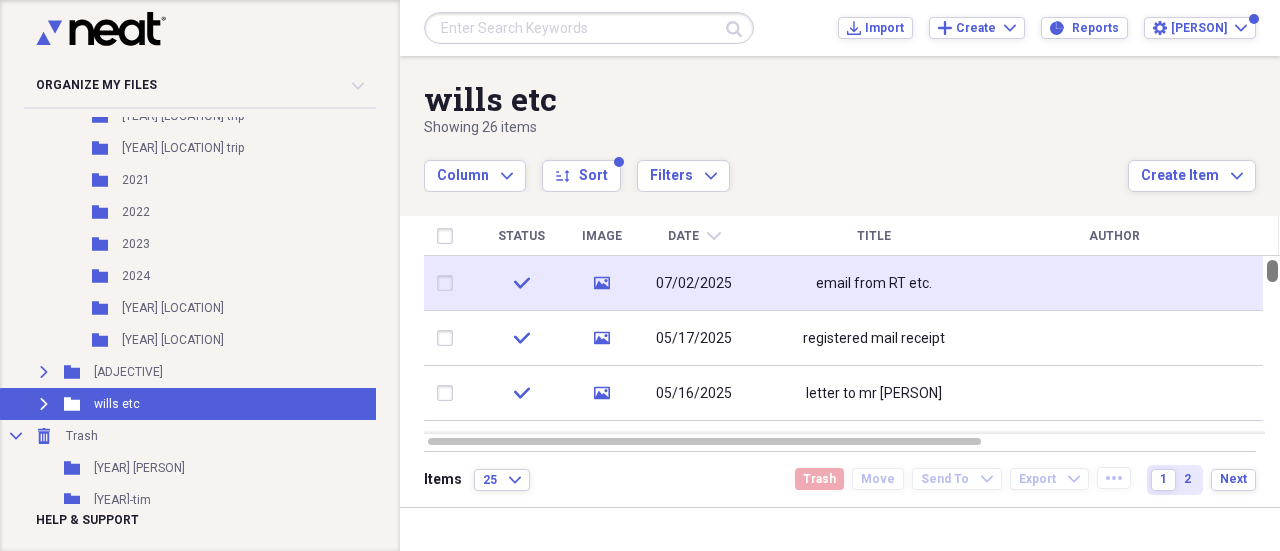 drag, startPoint x: 1272, startPoint y: 266, endPoint x: 1230, endPoint y: 261, distance: 42.296574 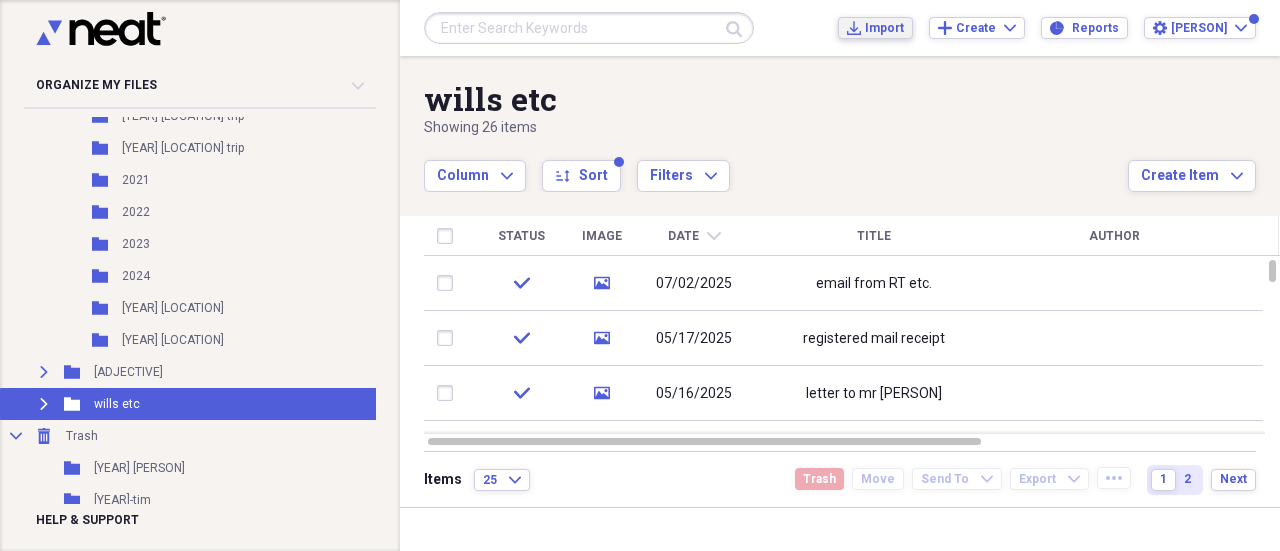 click on "Import" at bounding box center [884, 28] 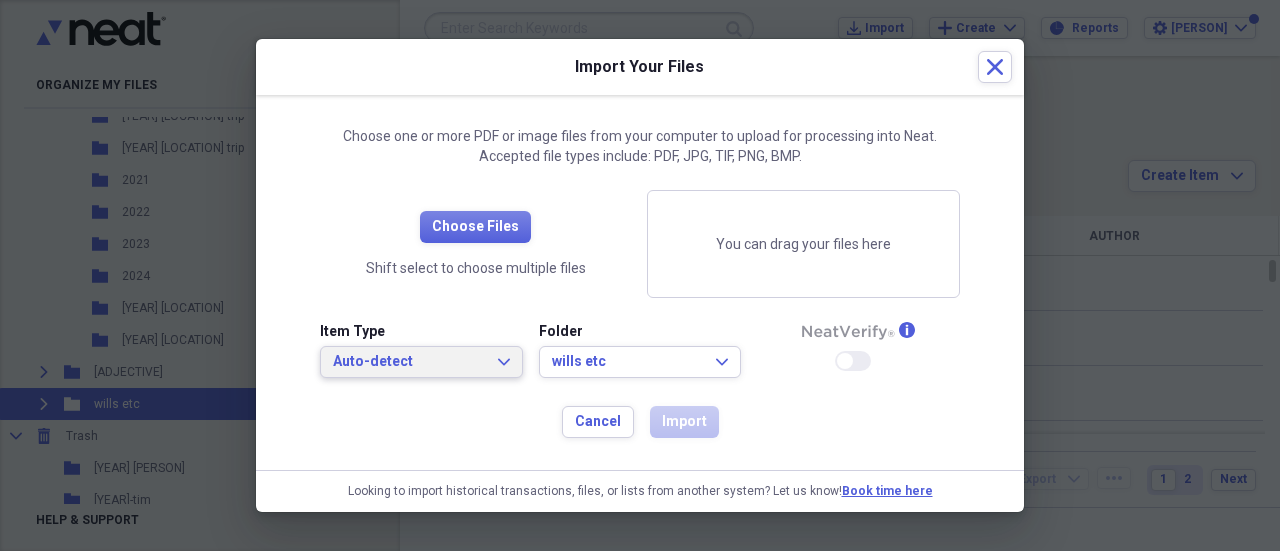 click on "Expand" 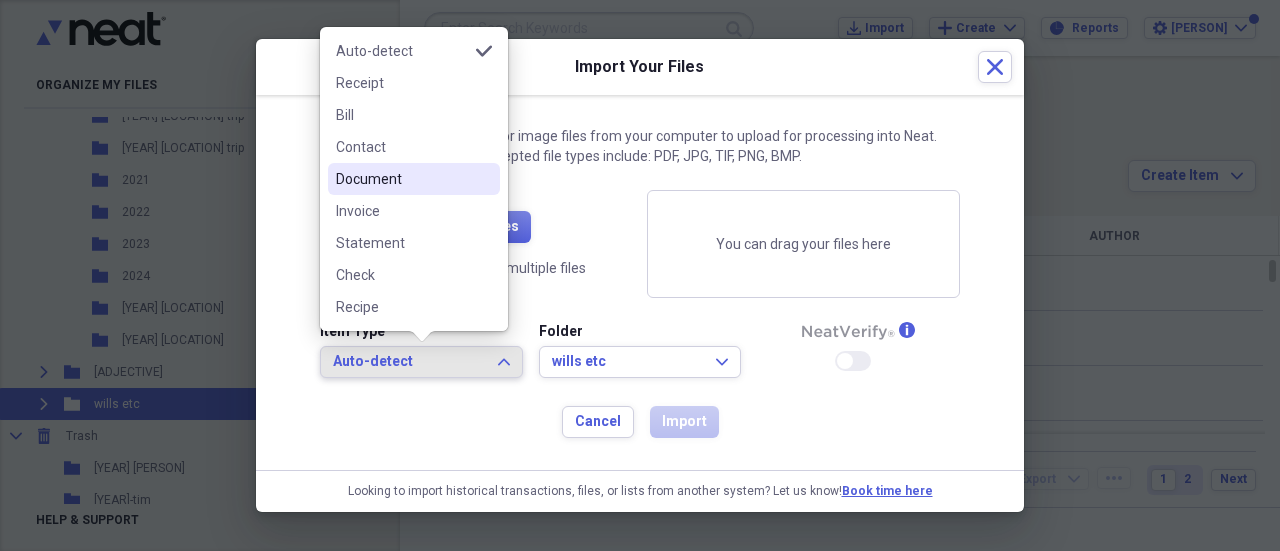 click on "Document" at bounding box center (402, 179) 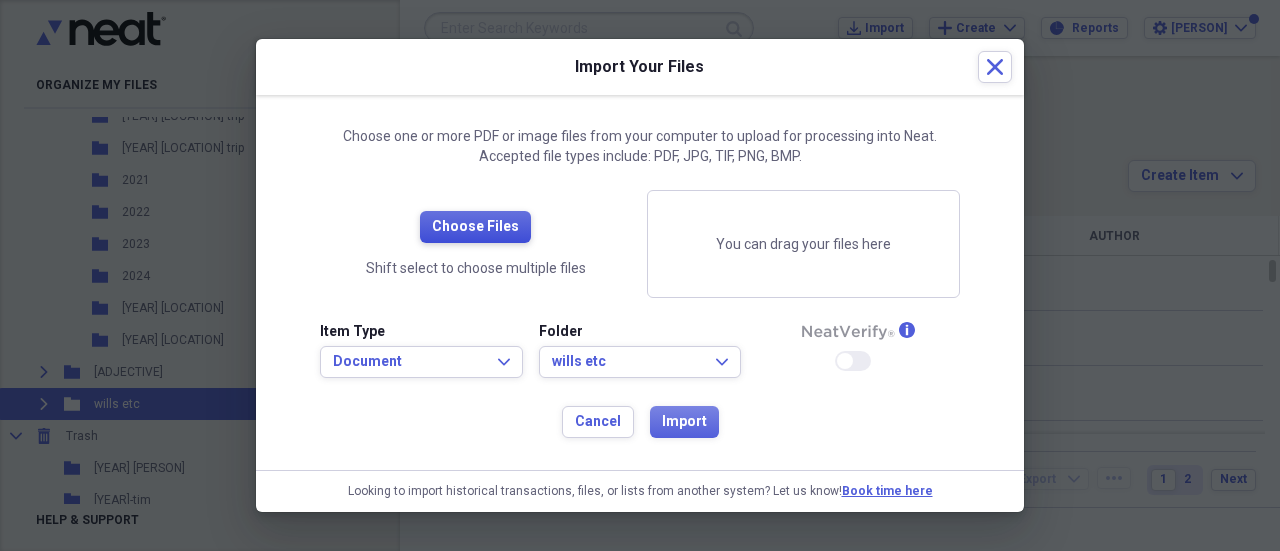 click on "Choose Files" at bounding box center (475, 227) 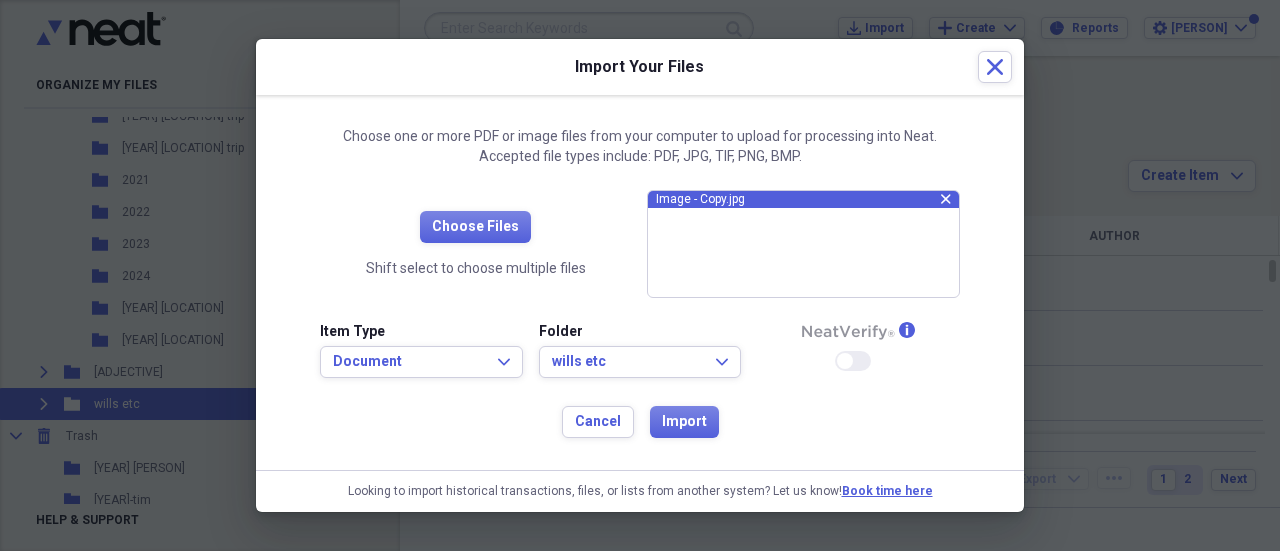click 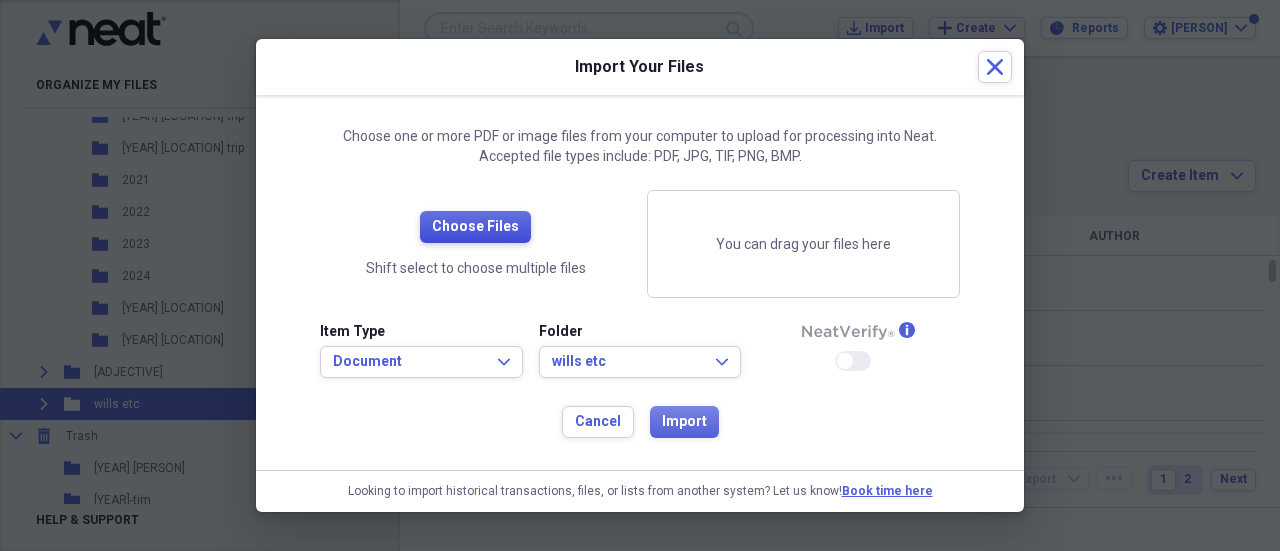 click on "Choose Files" at bounding box center [475, 227] 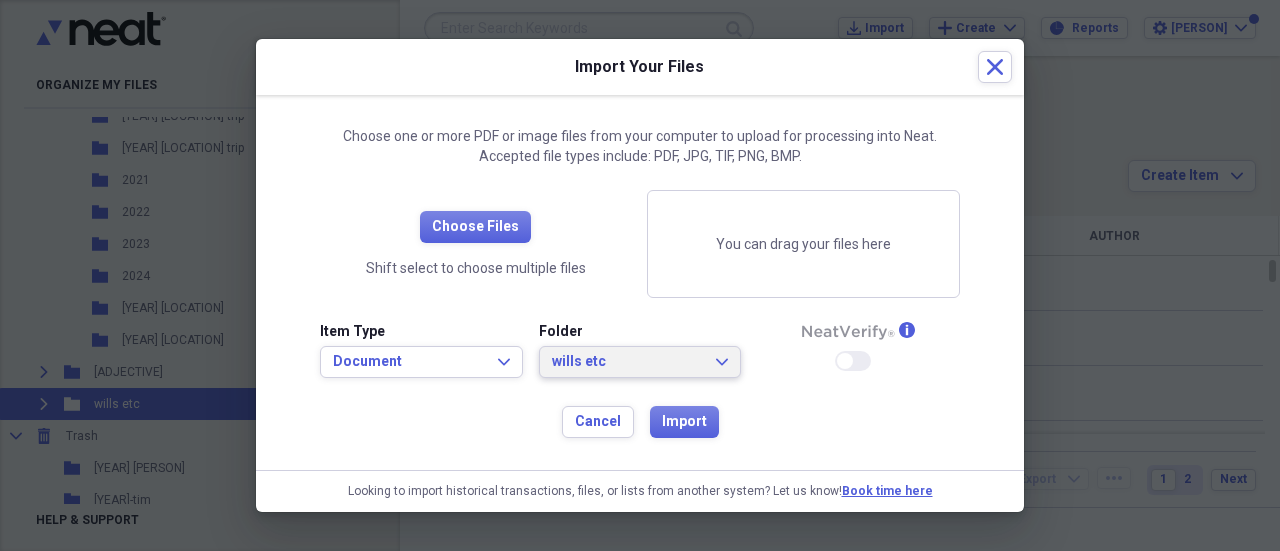 click 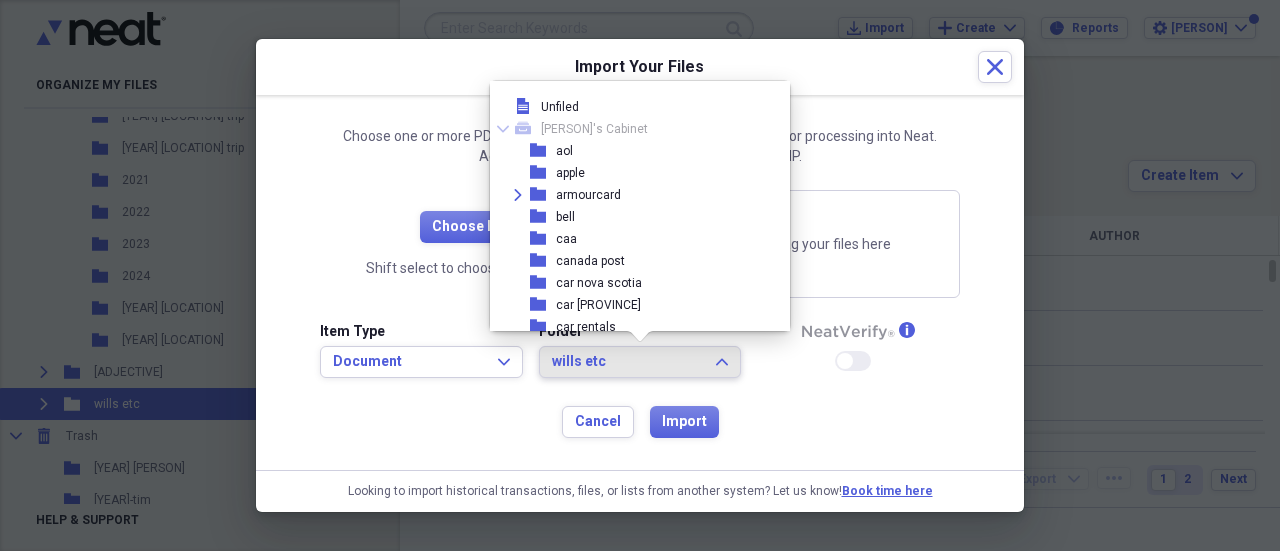 scroll, scrollTop: 2317, scrollLeft: 0, axis: vertical 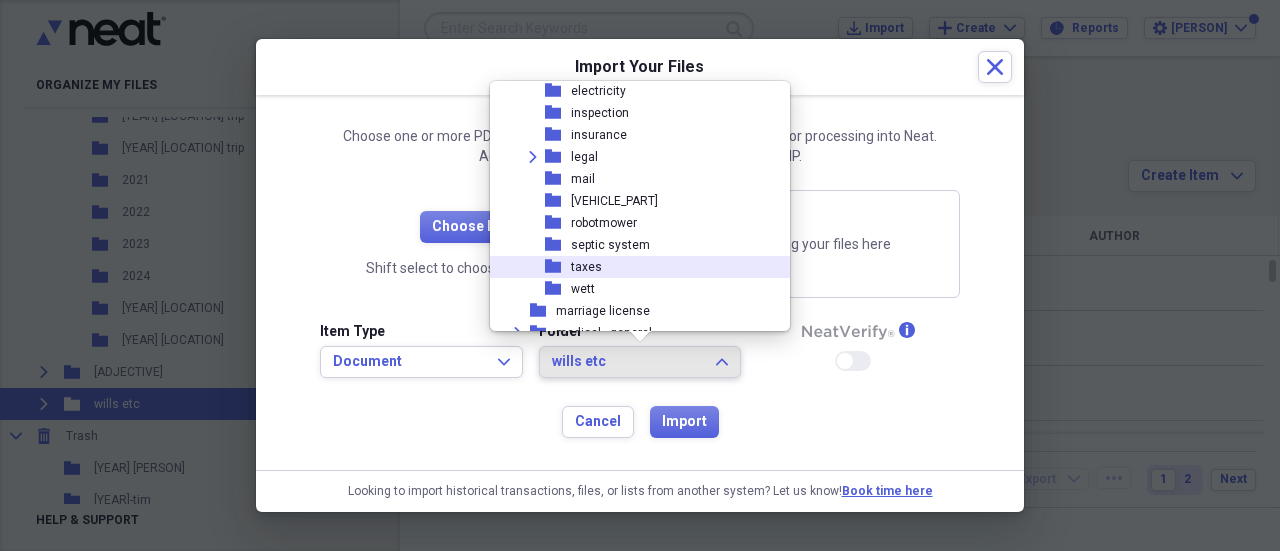 click on "taxes" at bounding box center (586, 267) 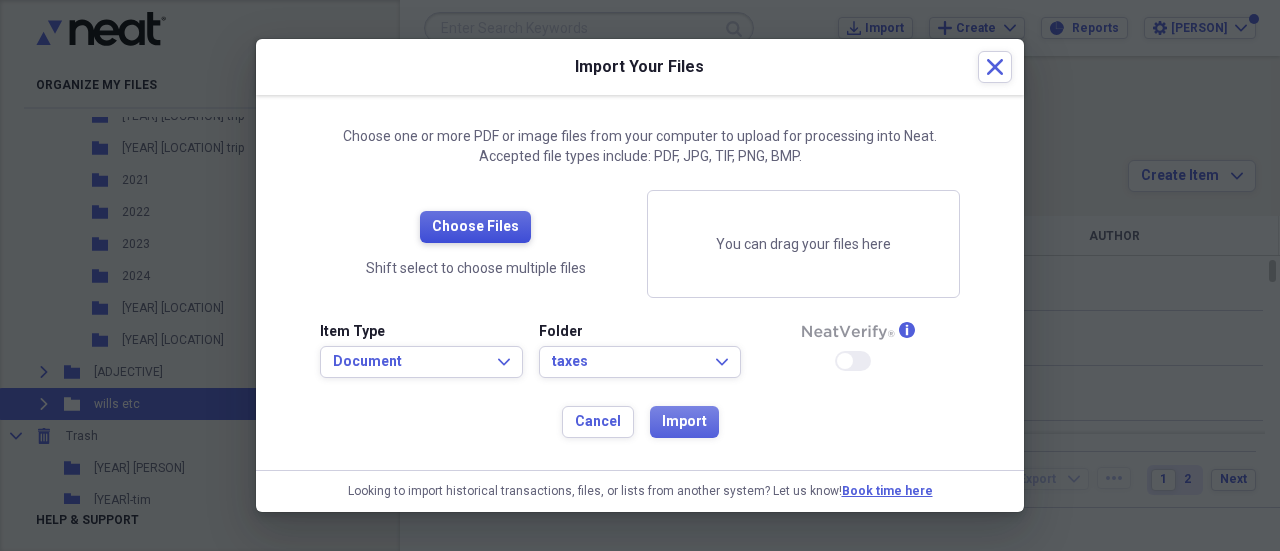 click on "Choose Files" at bounding box center (475, 227) 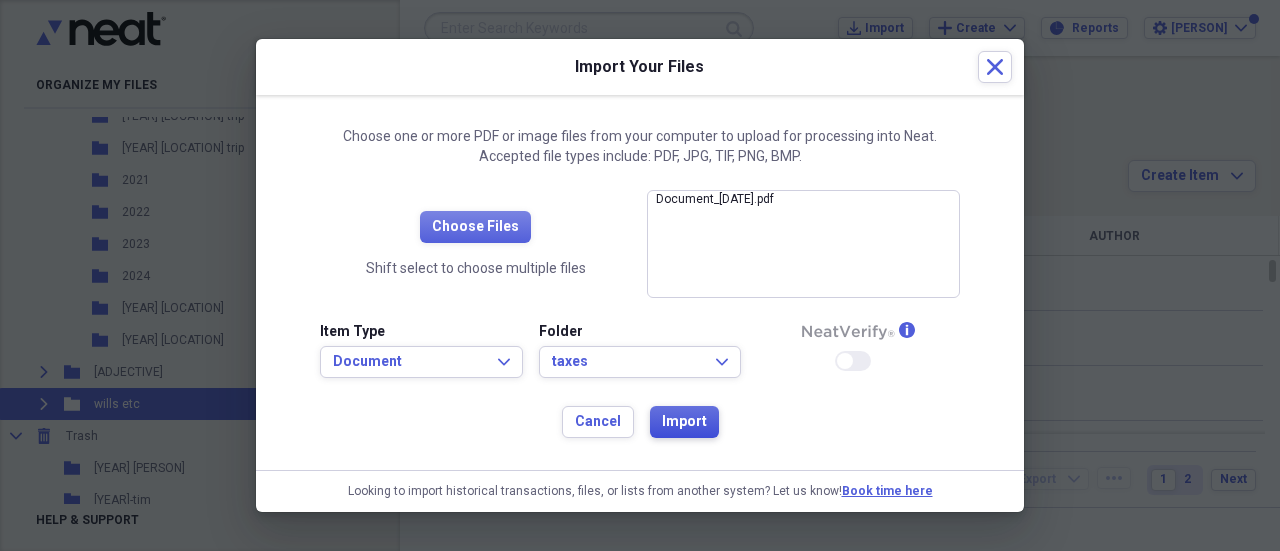click on "Import" at bounding box center (684, 422) 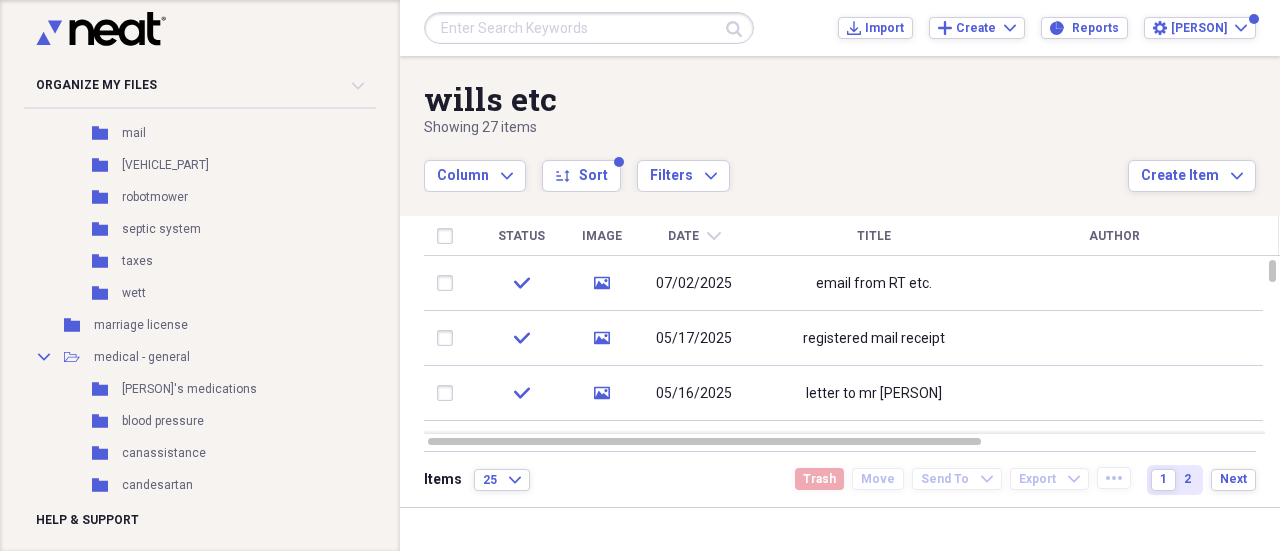 scroll, scrollTop: 4050, scrollLeft: 0, axis: vertical 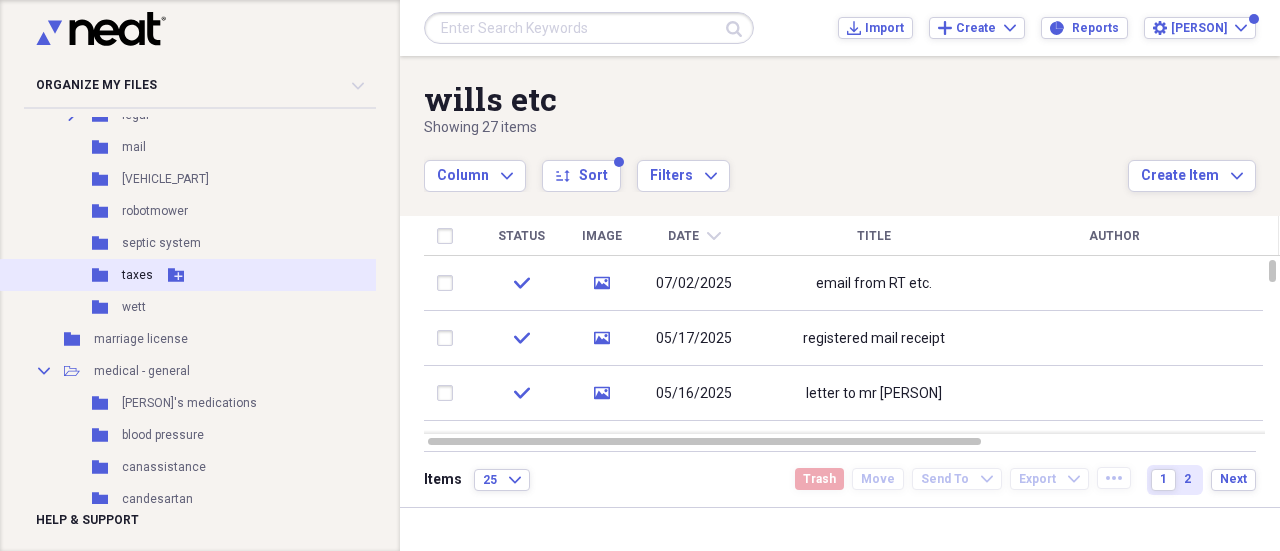 click on "Folder" at bounding box center (101, 275) 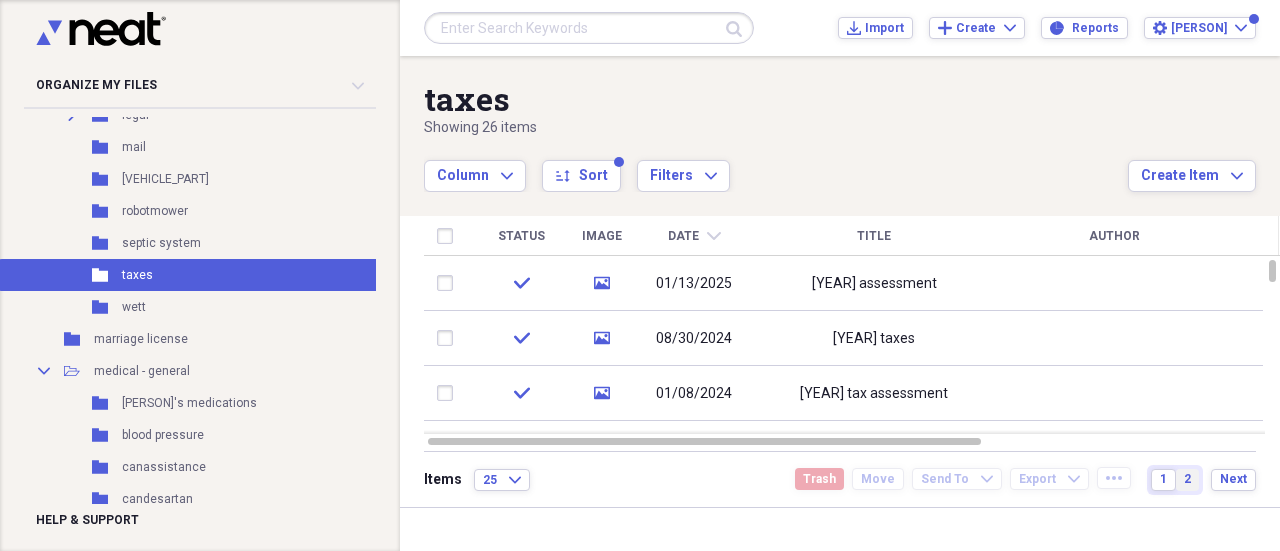 click on "2" at bounding box center (1187, 479) 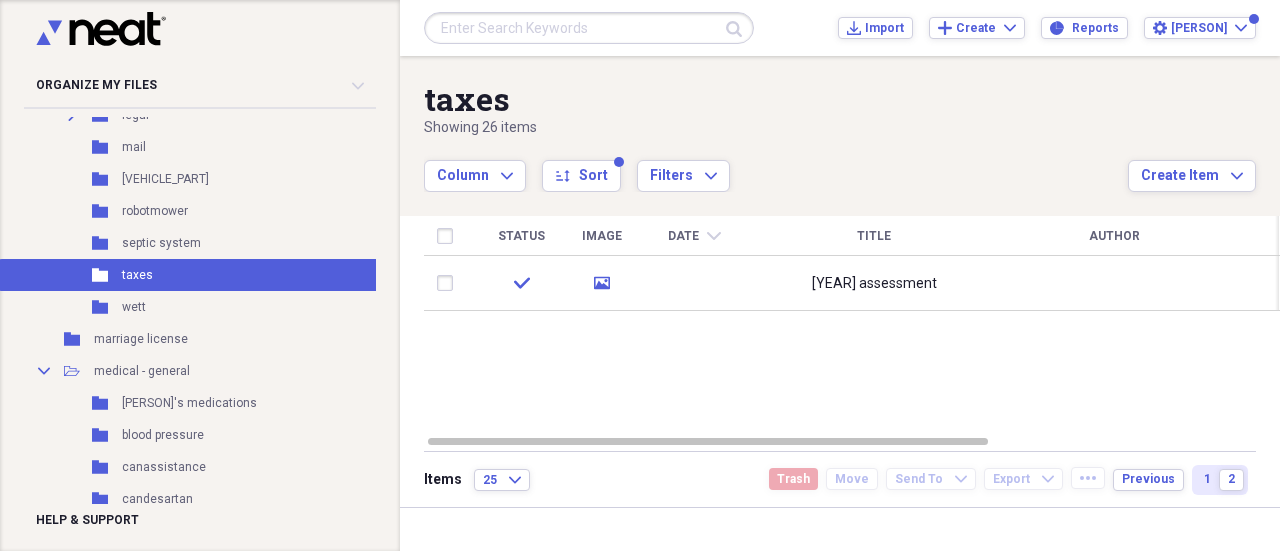 click on "1" at bounding box center (1207, 479) 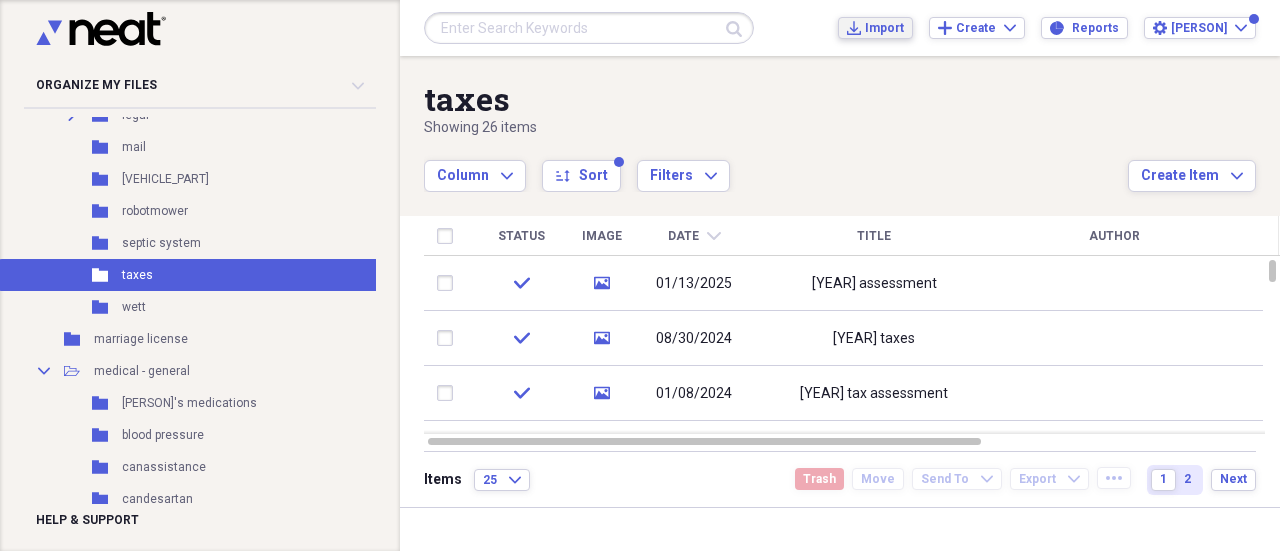 click on "Import" at bounding box center [884, 28] 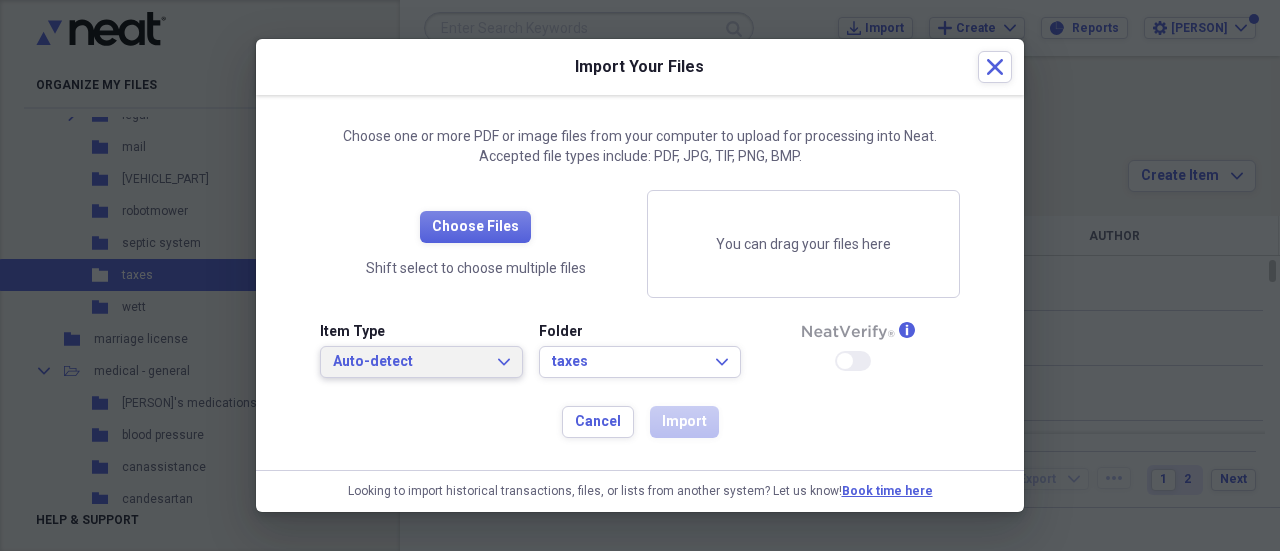click on "Expand" 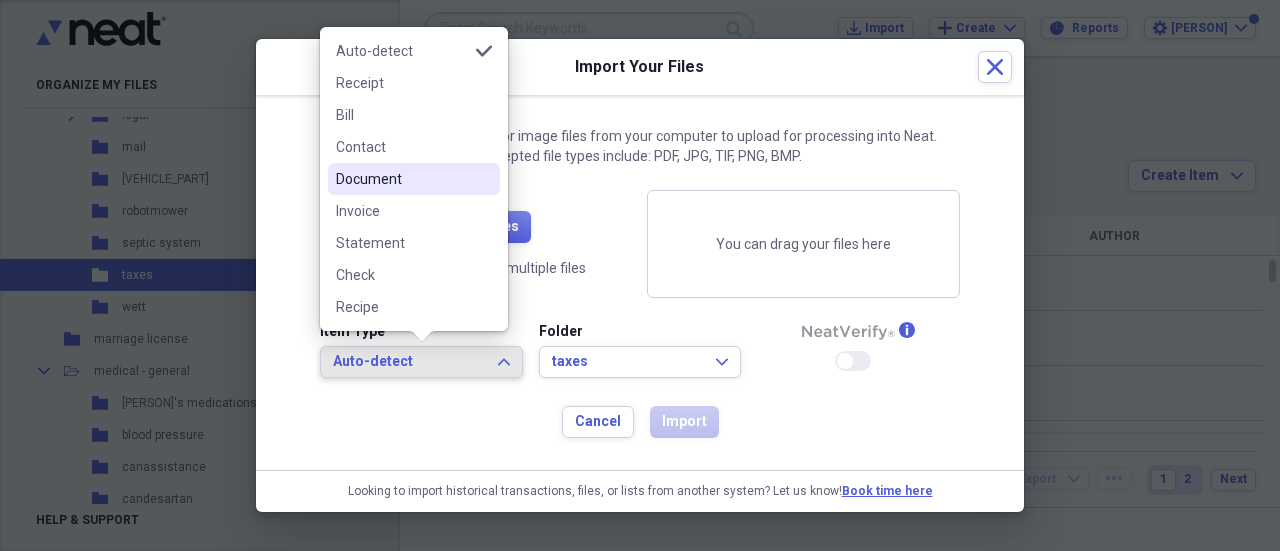 click on "Document" at bounding box center (402, 179) 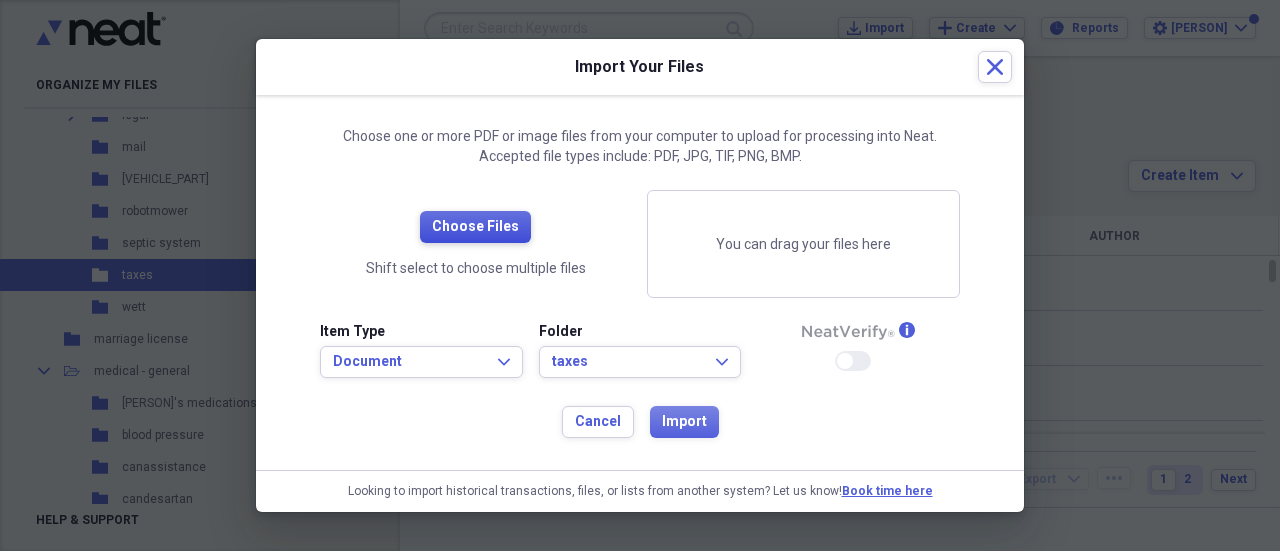 click on "Choose Files" at bounding box center [475, 227] 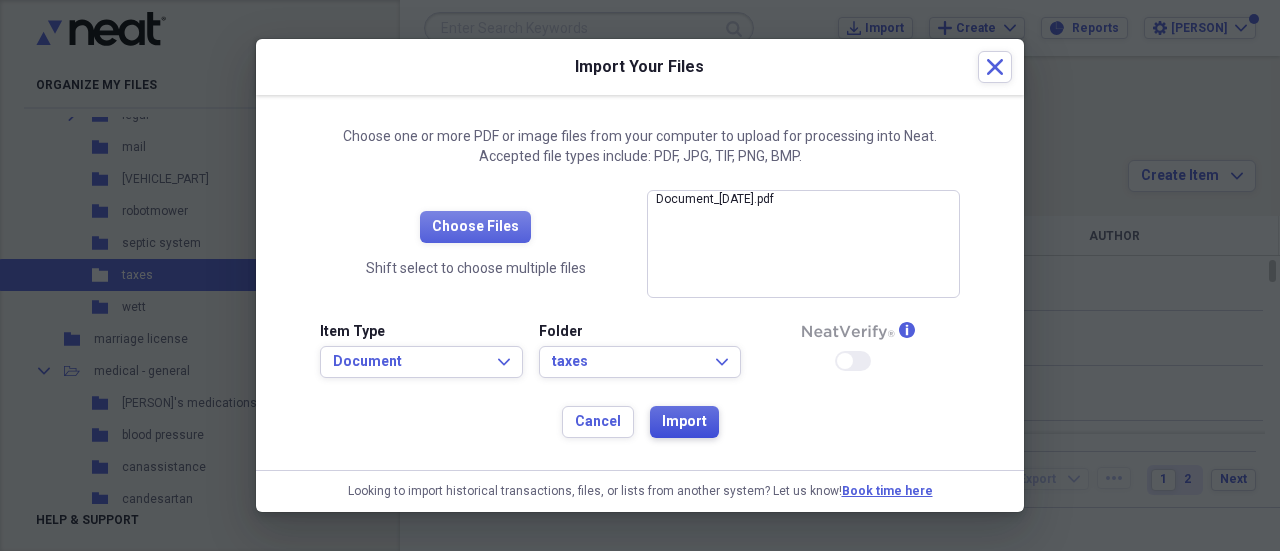 click on "Import" at bounding box center (684, 422) 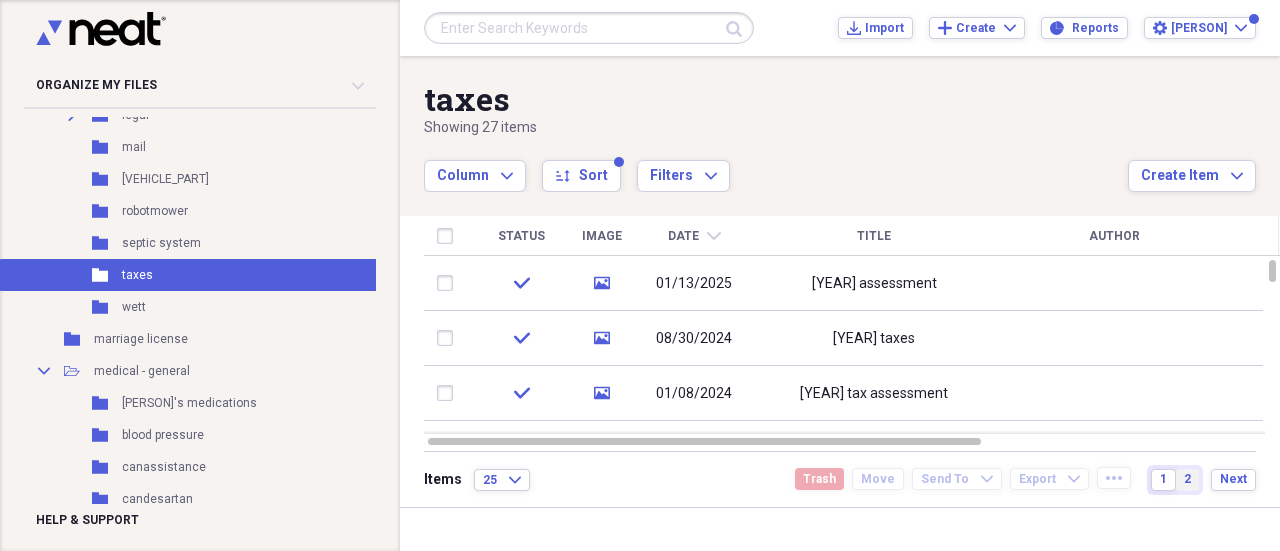 click on "2" at bounding box center [1187, 479] 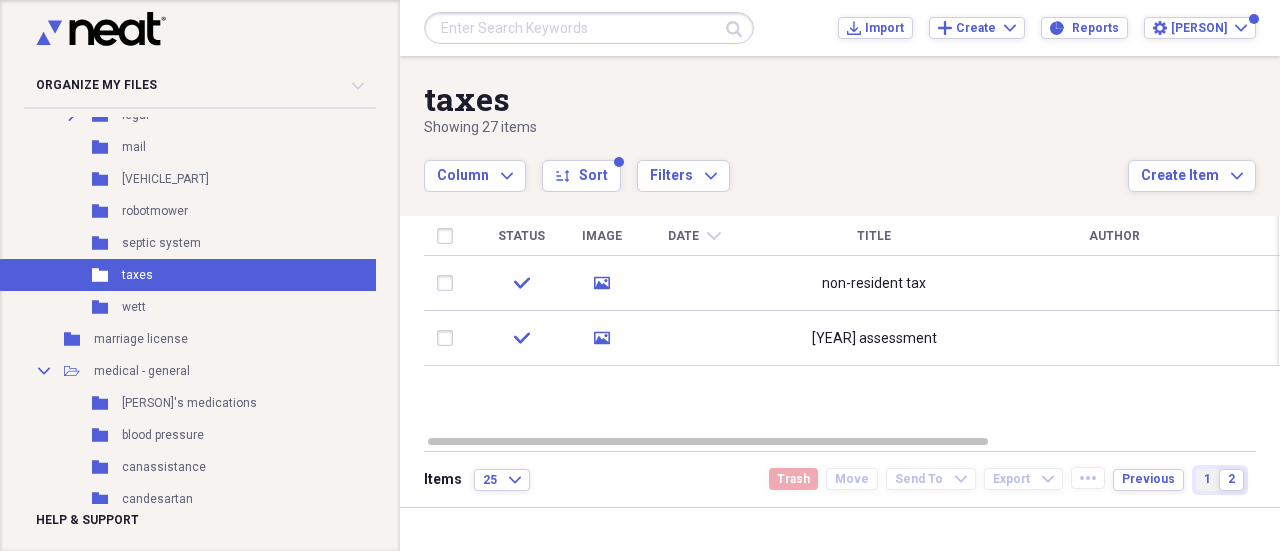 click on "1" at bounding box center [1207, 479] 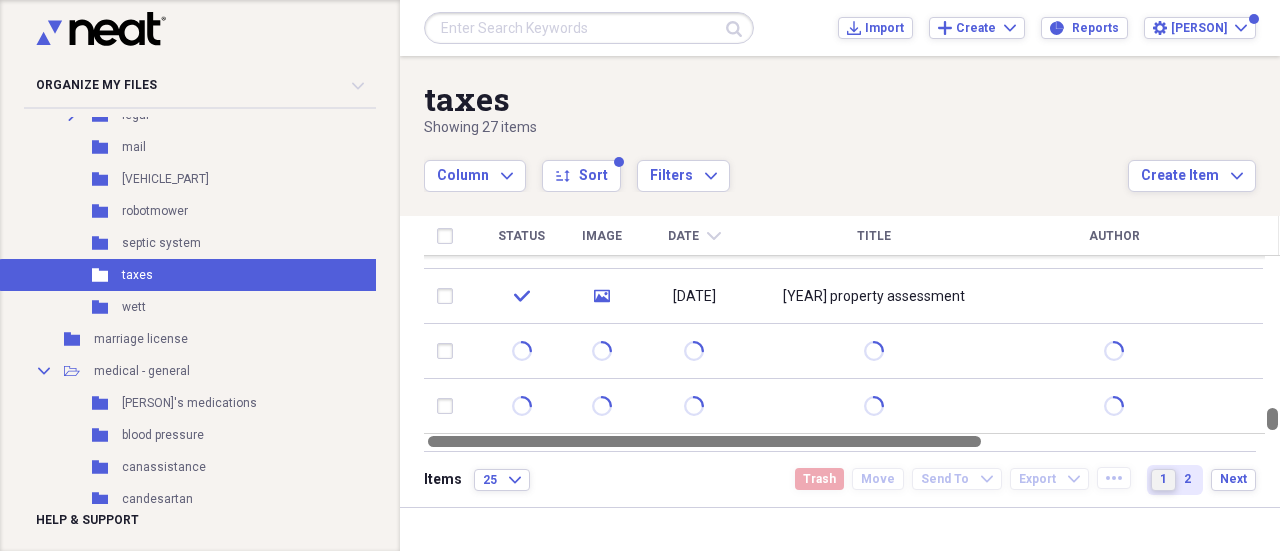 drag, startPoint x: 1273, startPoint y: 267, endPoint x: 1271, endPoint y: 439, distance: 172.01163 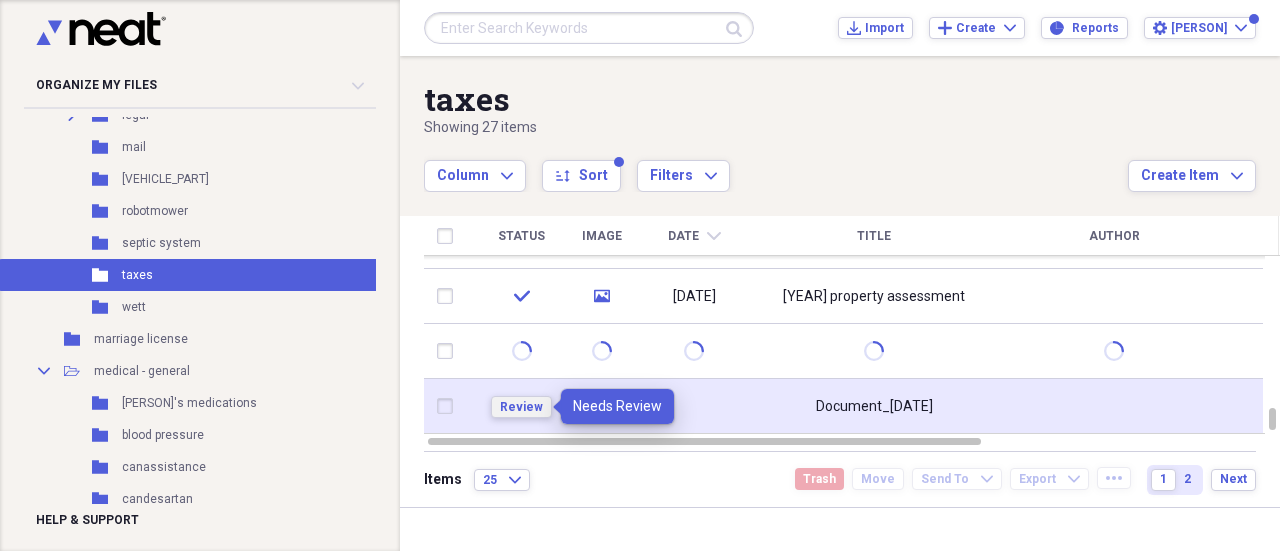 click on "Review" at bounding box center [521, 407] 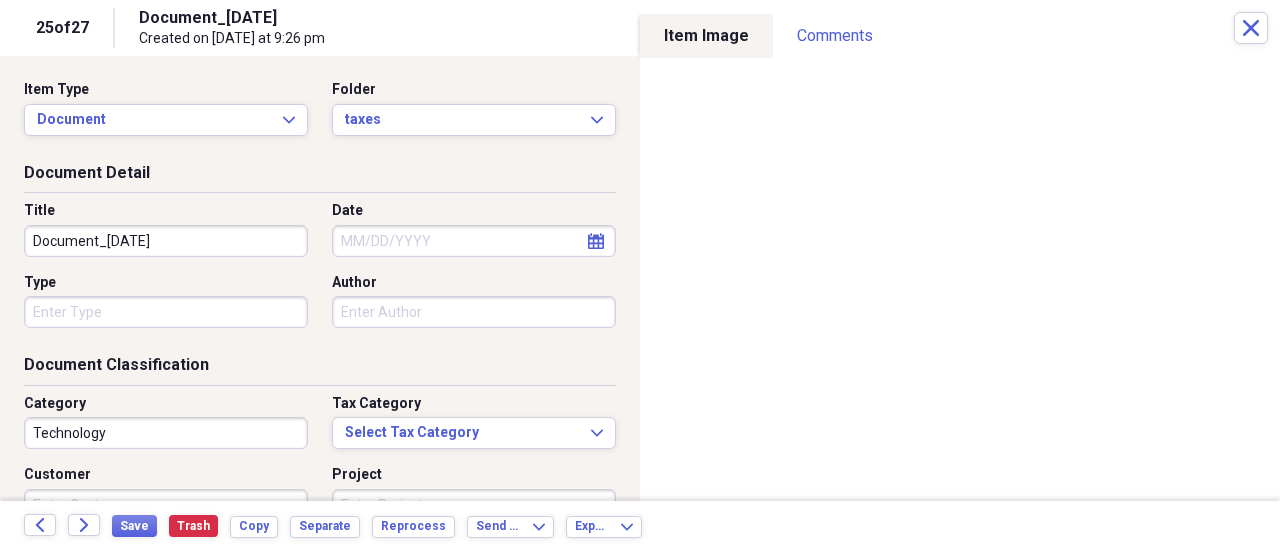 click on "Document_2025-08-02_212456" at bounding box center (166, 241) 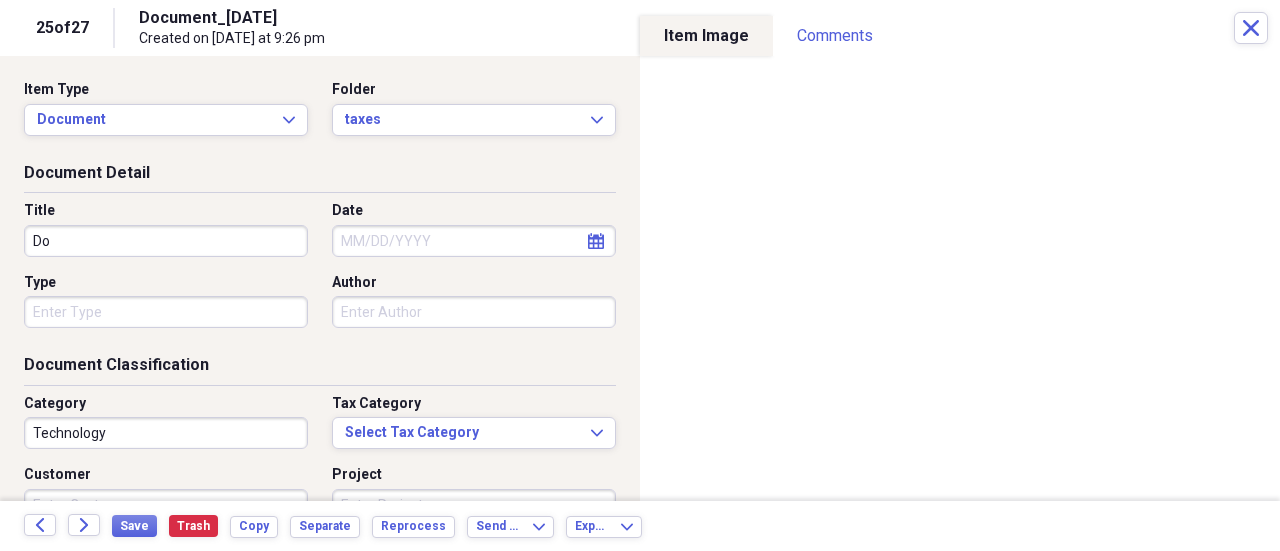 type on "D" 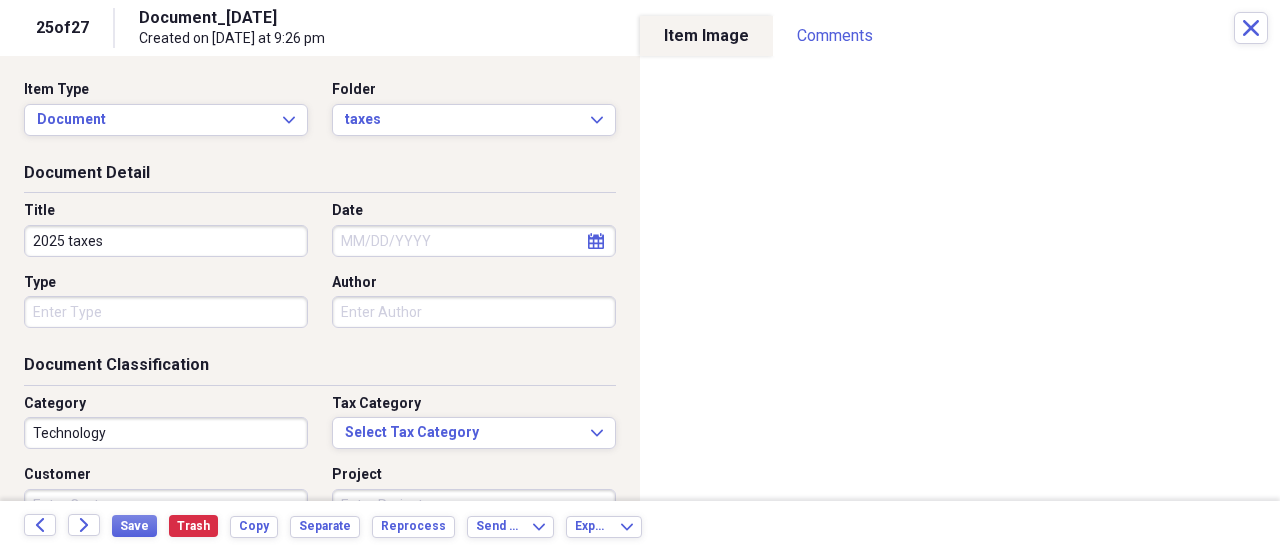 type on "2025 taxes" 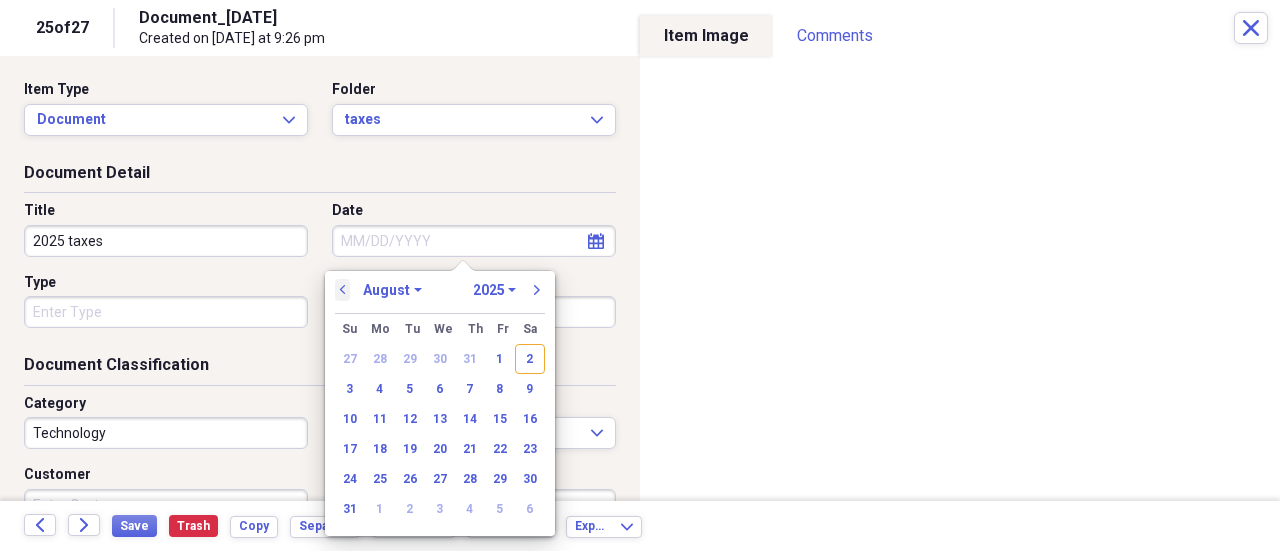click on "previous" at bounding box center [343, 290] 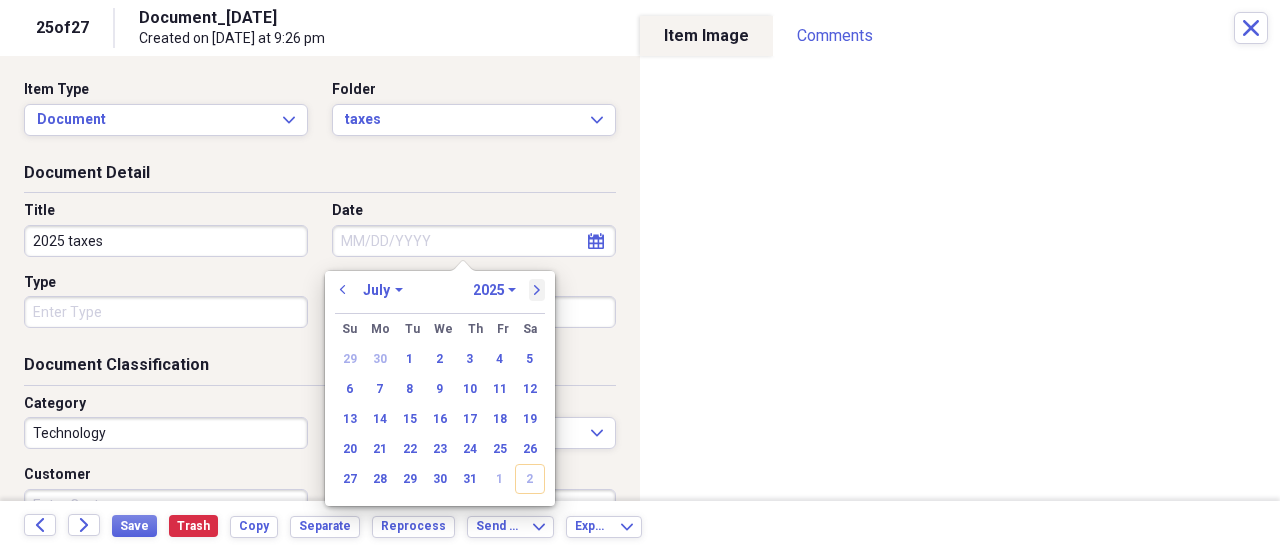 click on "next" at bounding box center [537, 290] 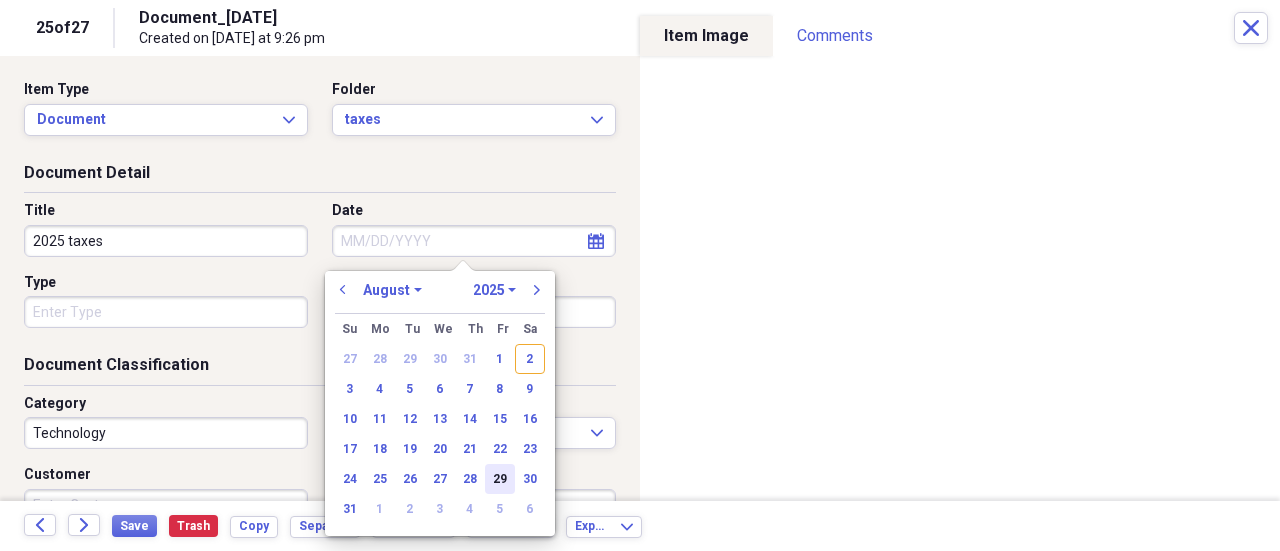 click on "29" at bounding box center (500, 479) 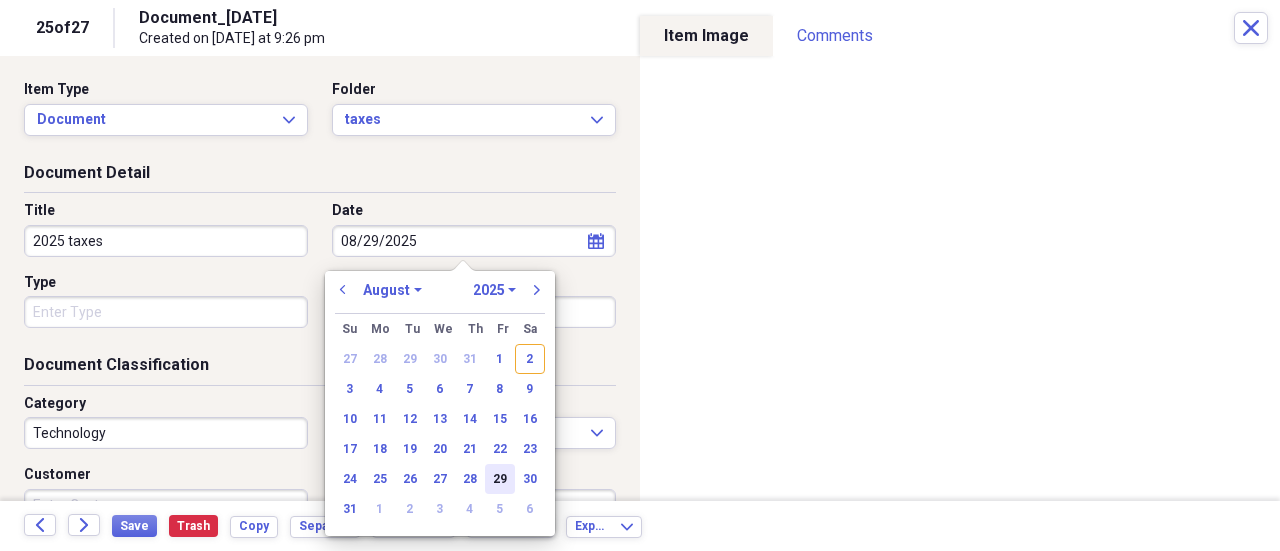 type on "08/29/2025" 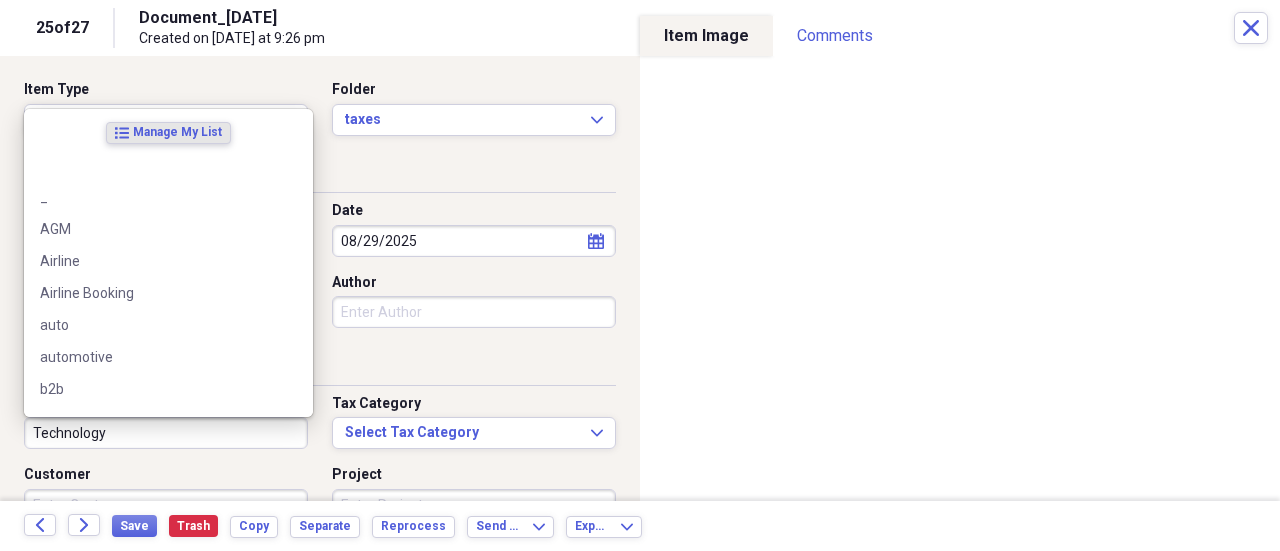 click on "Technology" at bounding box center (166, 433) 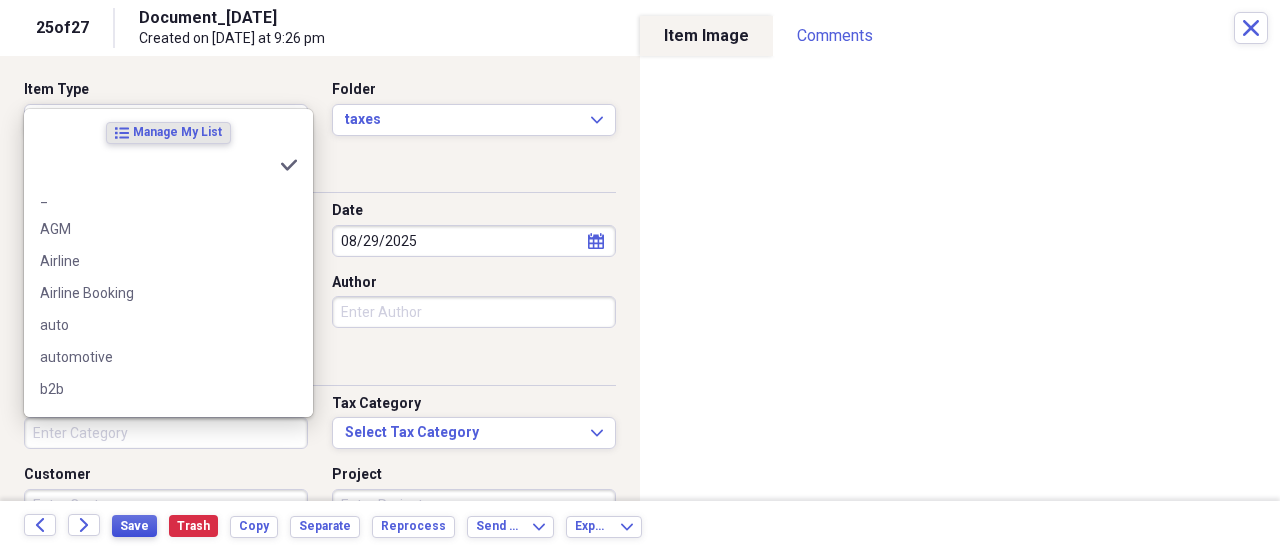 type 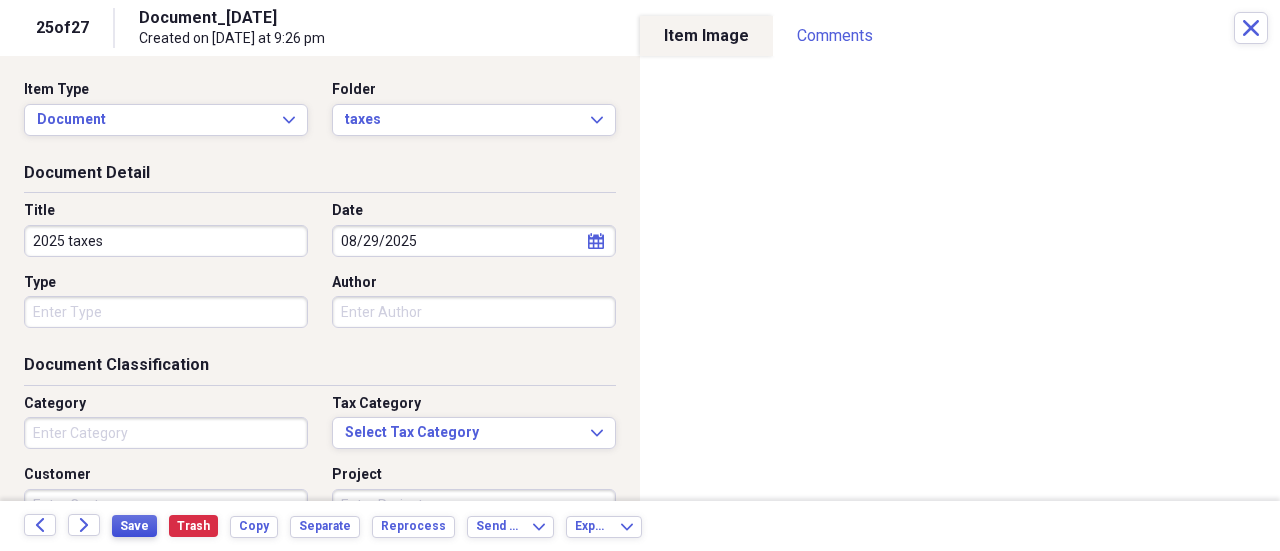 click on "Save" at bounding box center (134, 526) 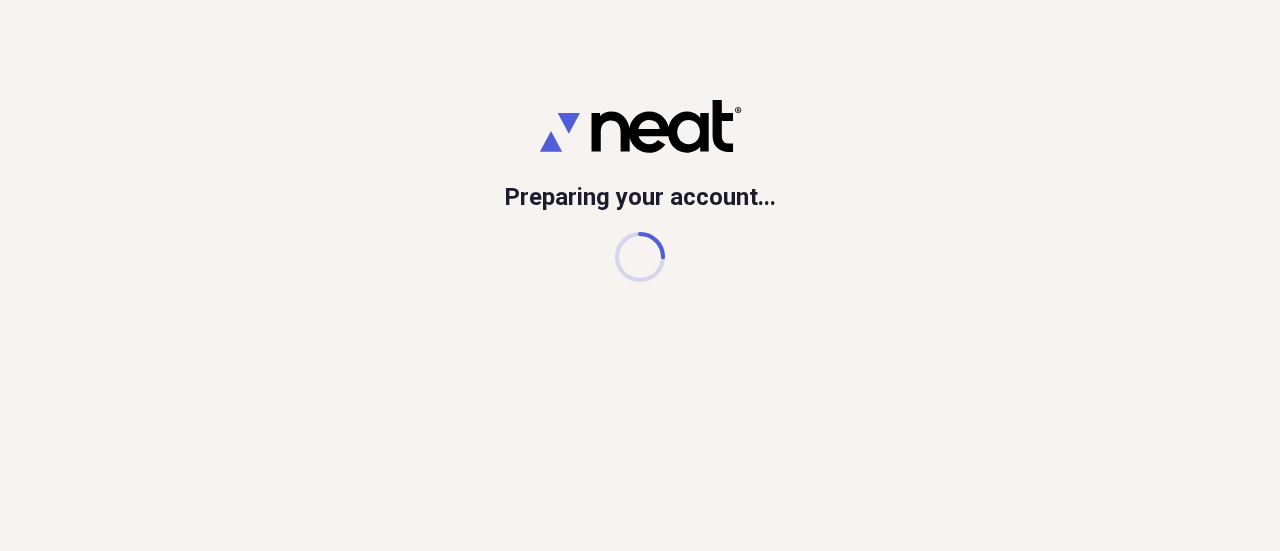 scroll, scrollTop: 0, scrollLeft: 0, axis: both 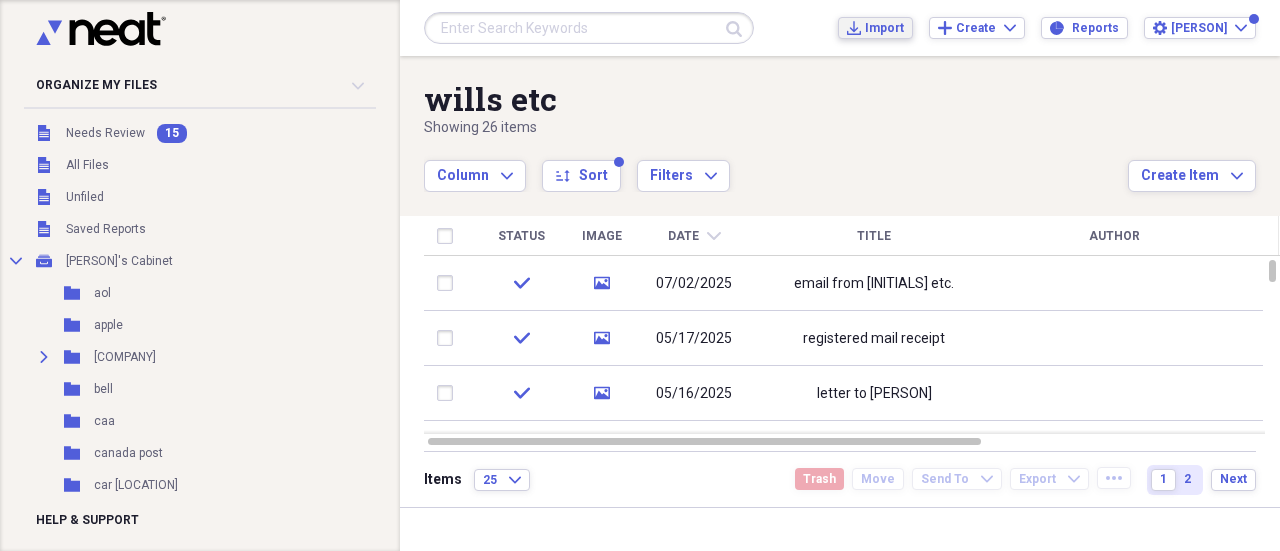 click on "Import" at bounding box center (884, 28) 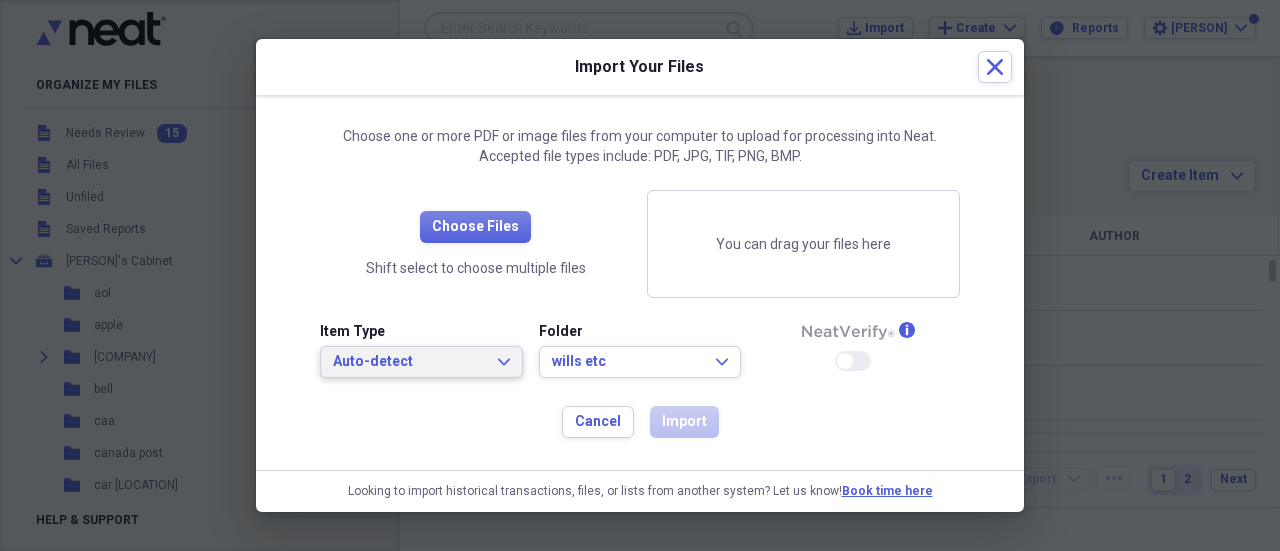 click on "Expand" 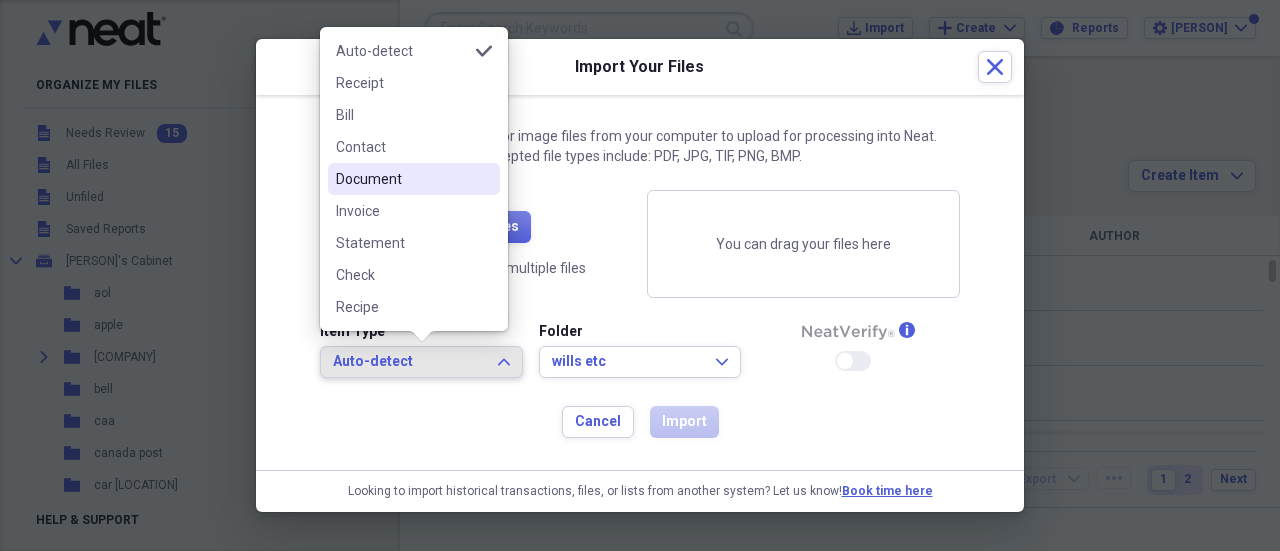click on "Document" at bounding box center (402, 179) 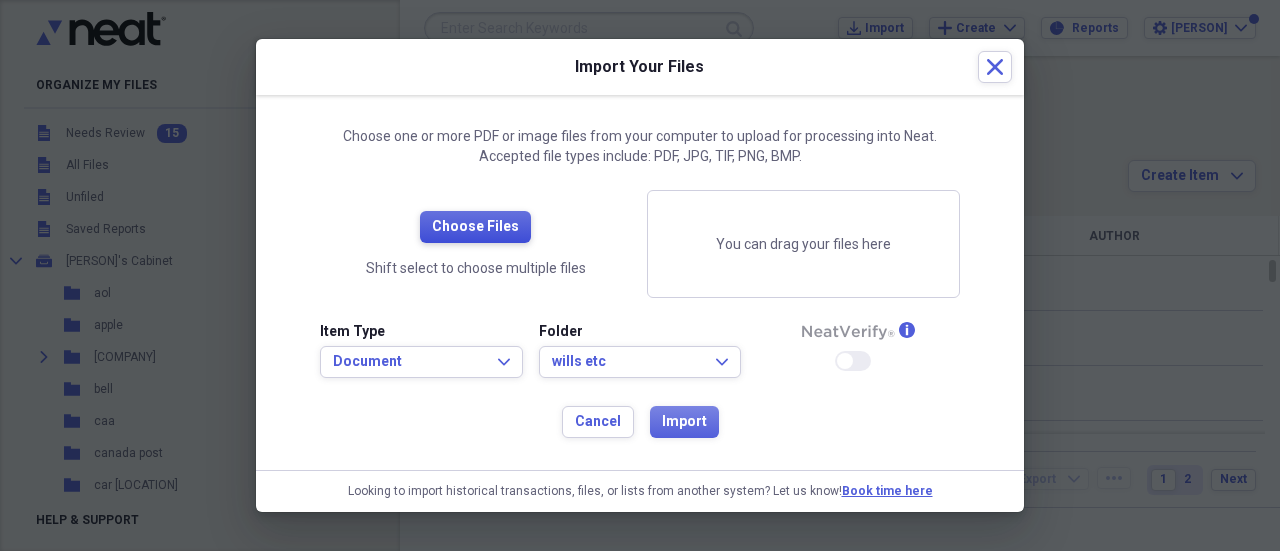 click on "Choose Files" at bounding box center [475, 227] 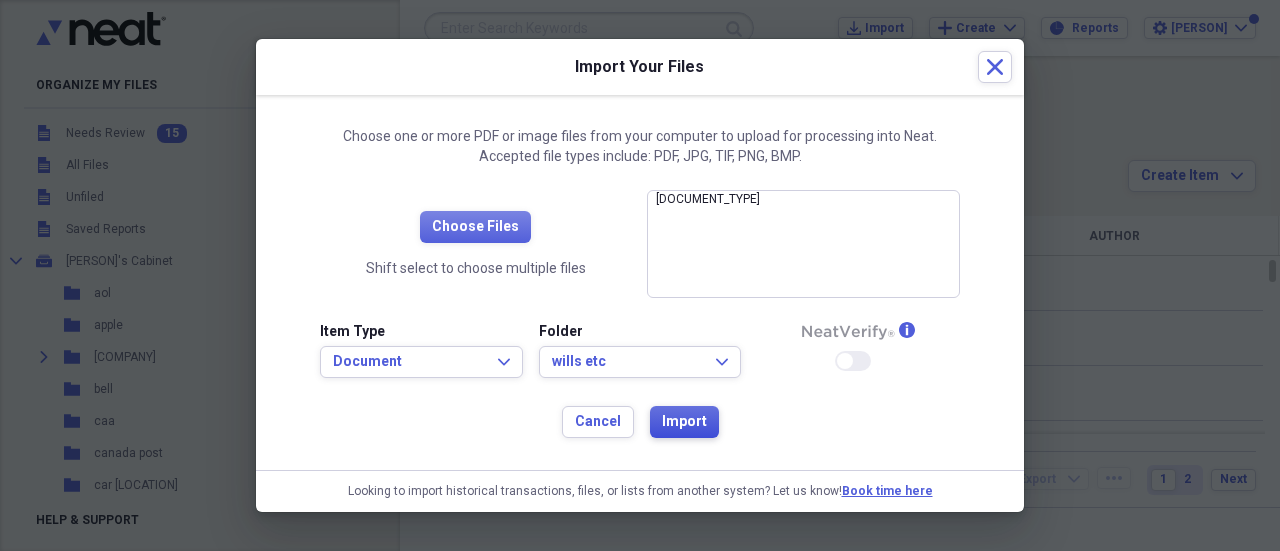 click on "Import" at bounding box center [684, 422] 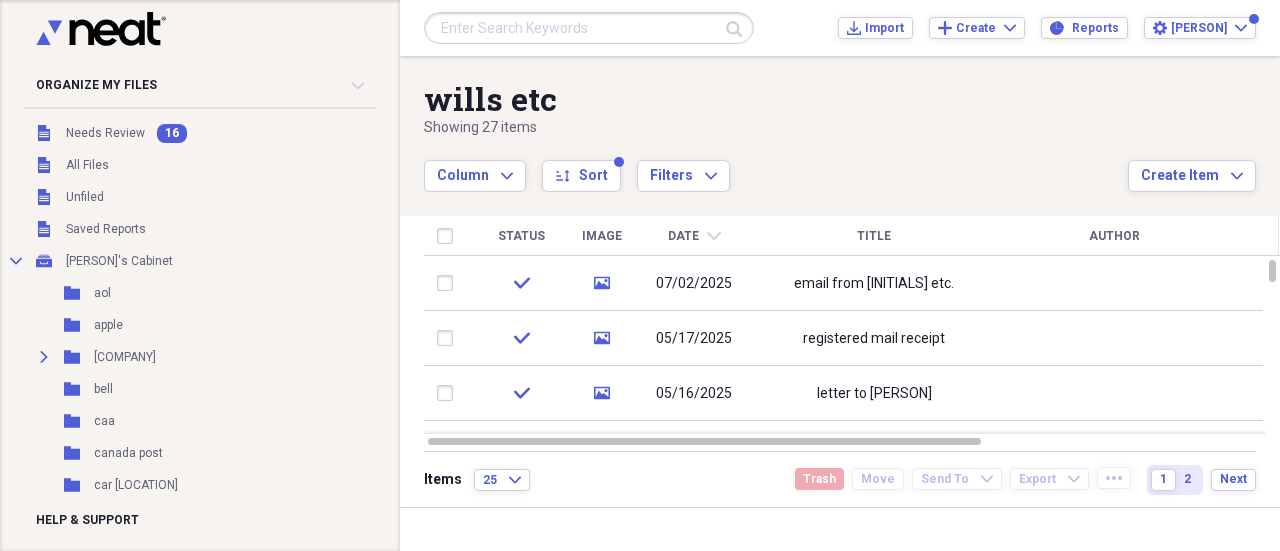 click on "2" at bounding box center (1187, 479) 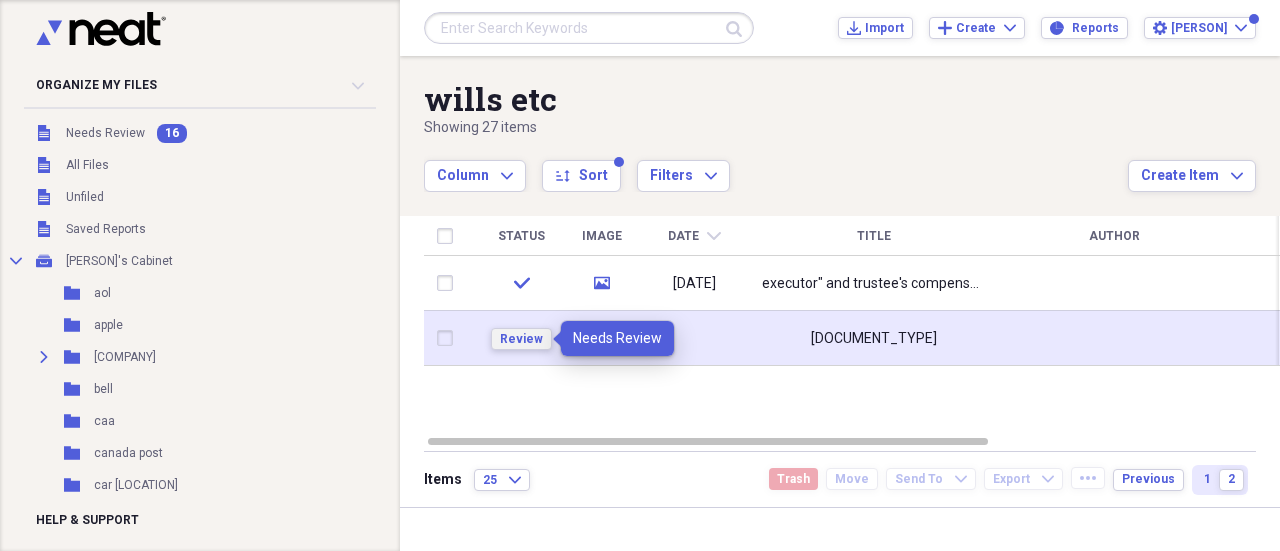 click on "Review" at bounding box center [521, 339] 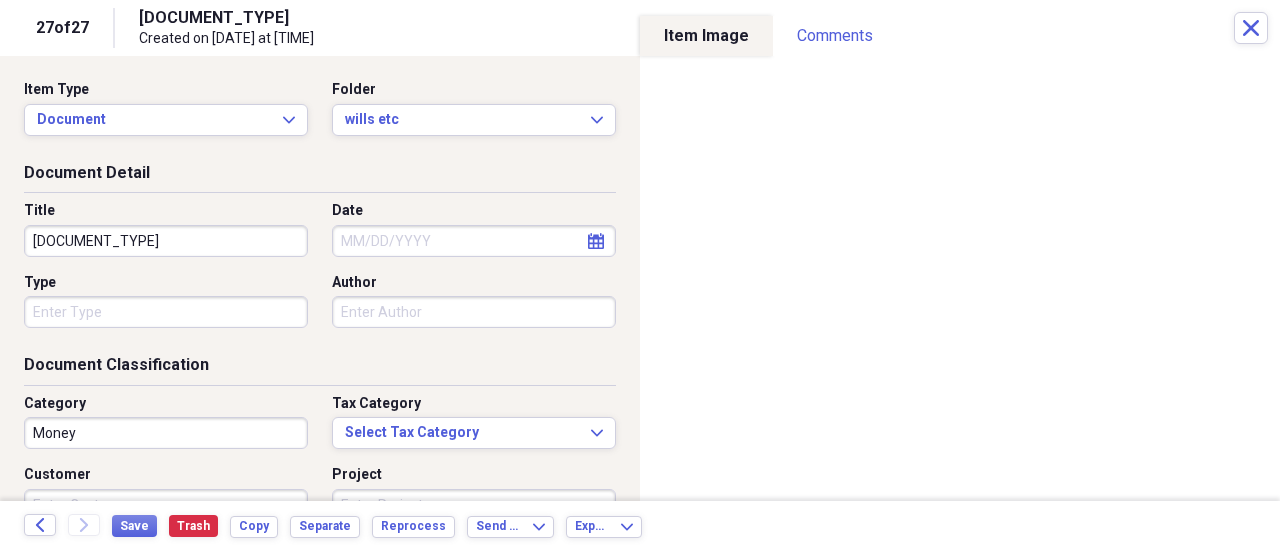 click on "[DOCUMENT_TYPE]" at bounding box center [166, 241] 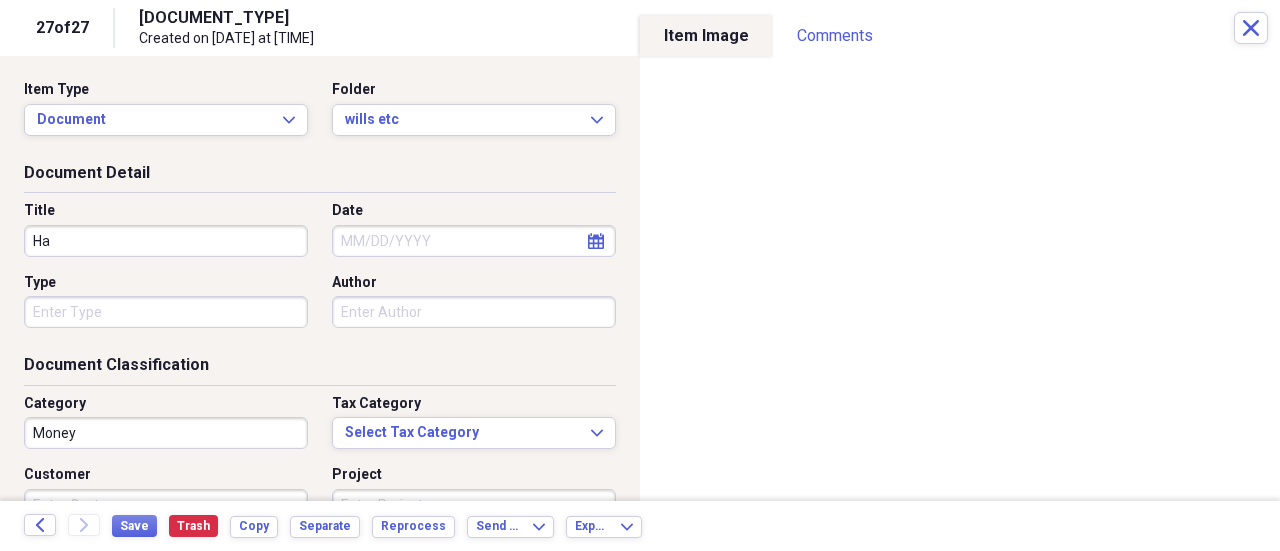 type on "H" 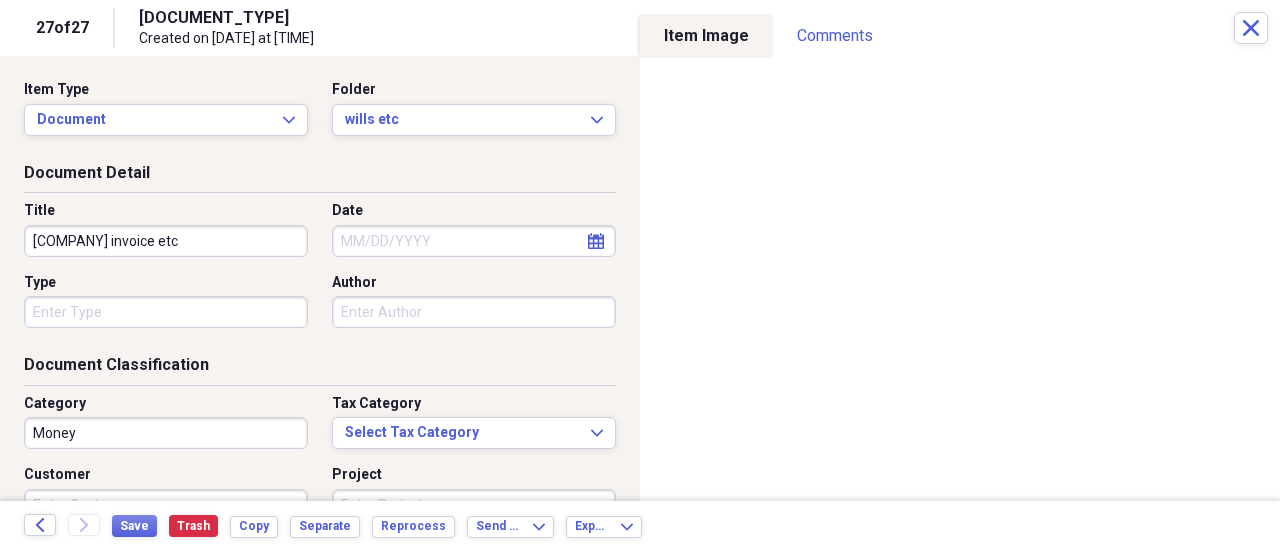 type on "[COMPANY] invoice etc" 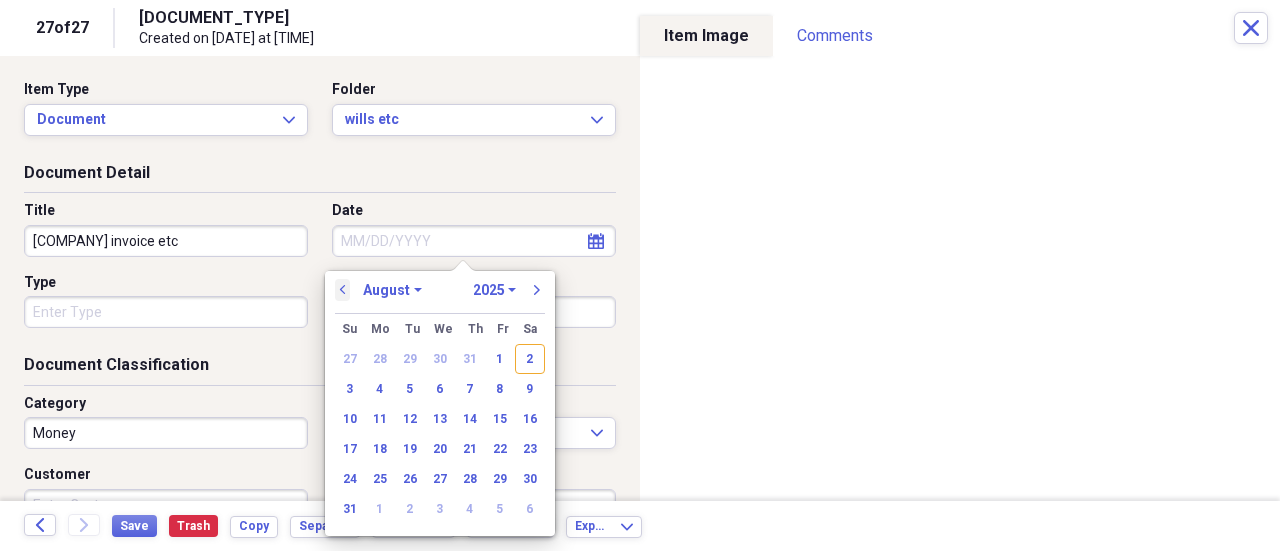 click on "previous" at bounding box center (343, 290) 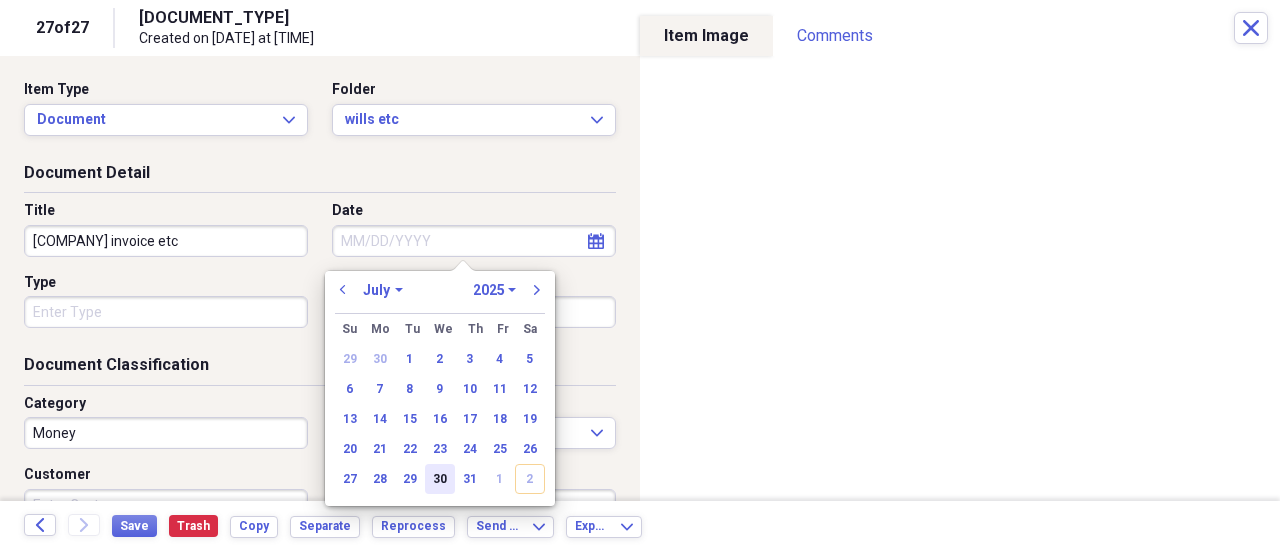 click on "30" at bounding box center (440, 479) 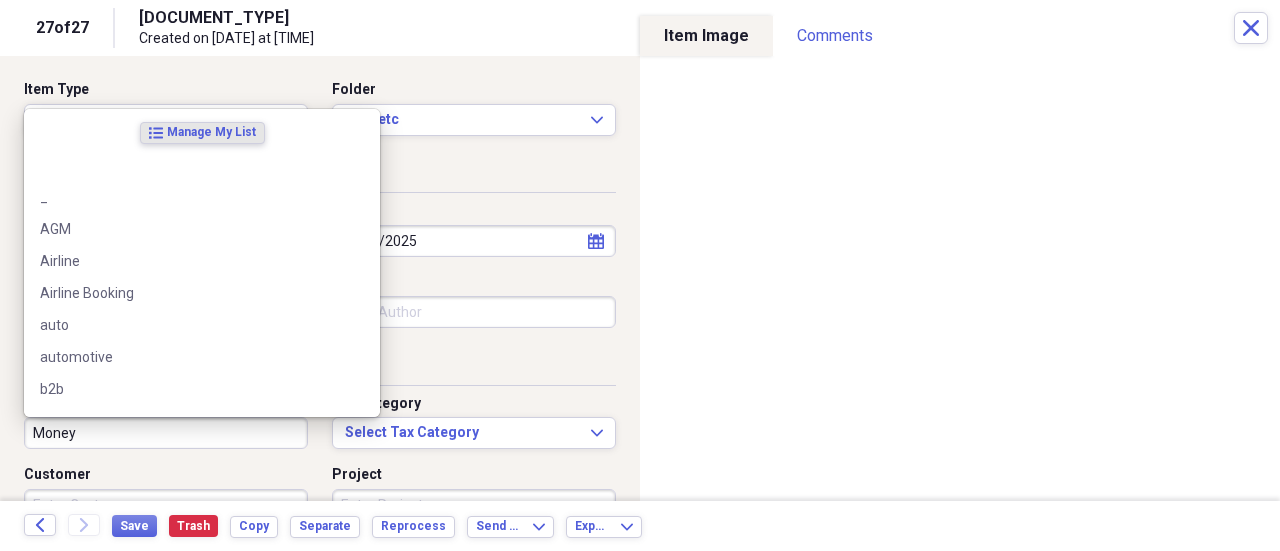click on "Money" at bounding box center (166, 433) 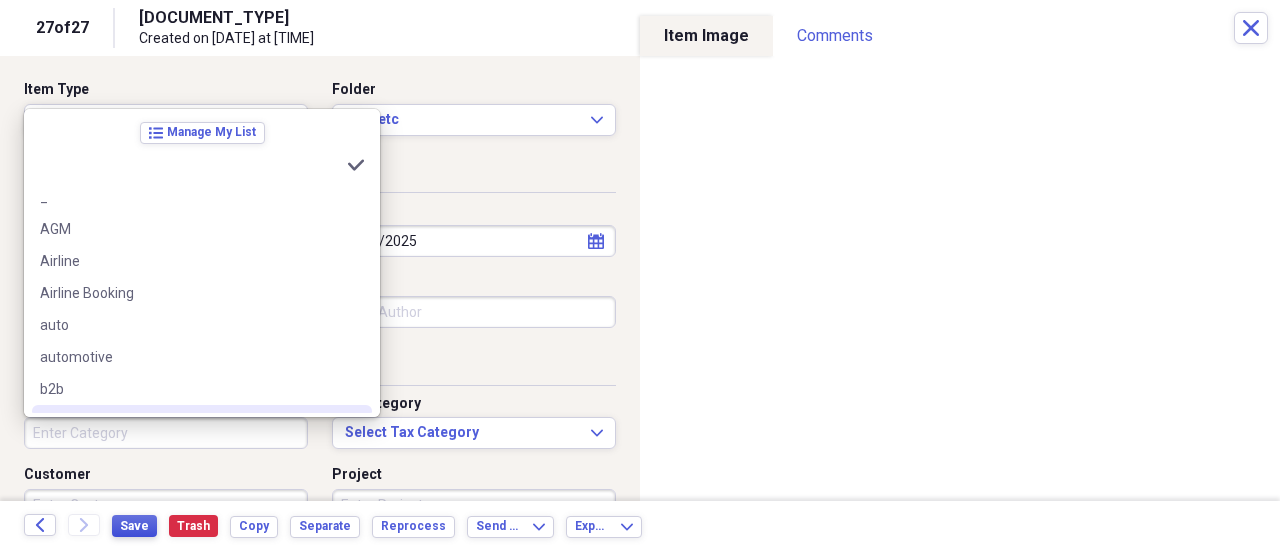 type 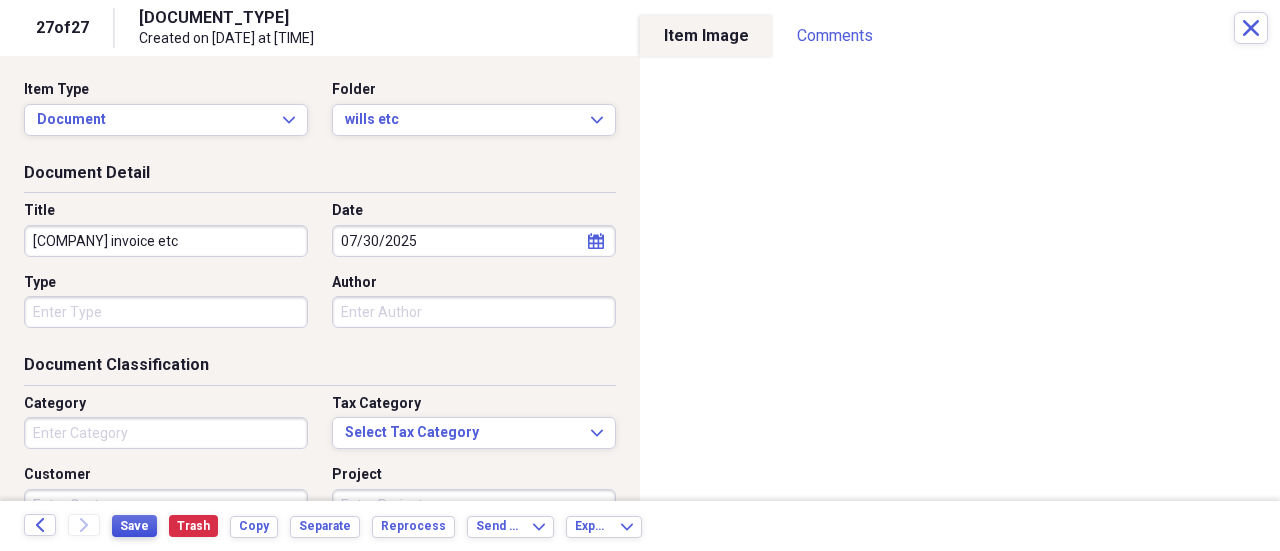 click on "Save" at bounding box center [134, 526] 